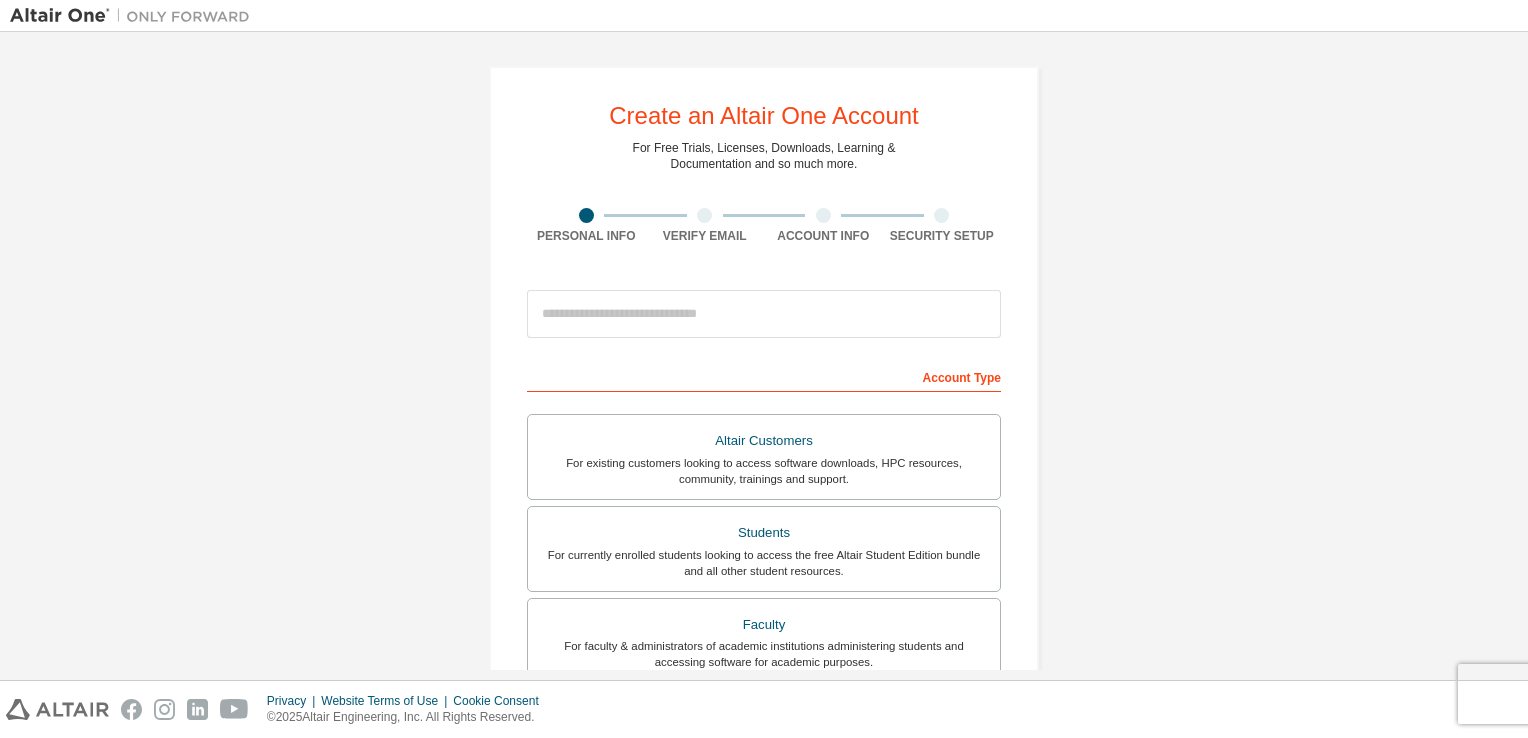 scroll, scrollTop: 0, scrollLeft: 0, axis: both 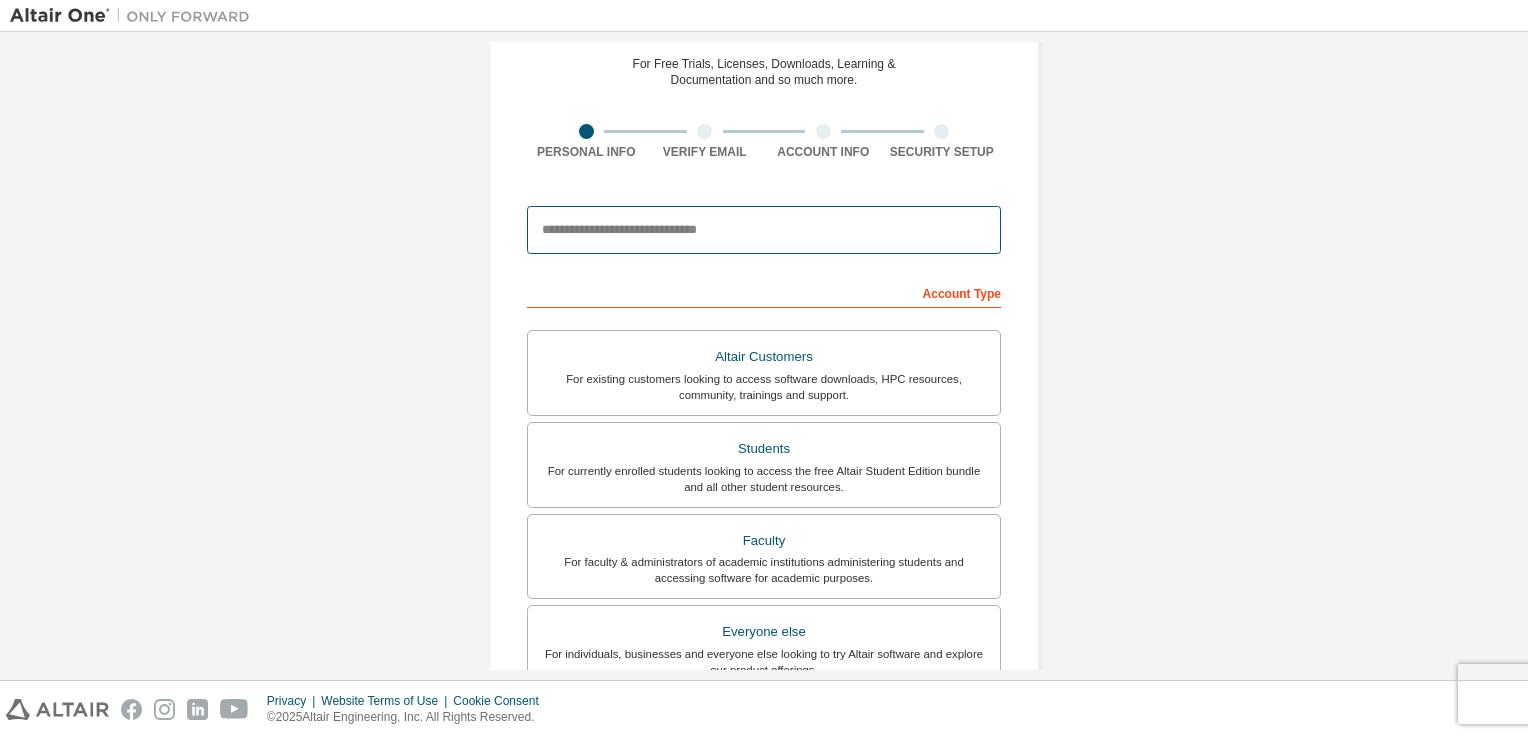 click at bounding box center (764, 230) 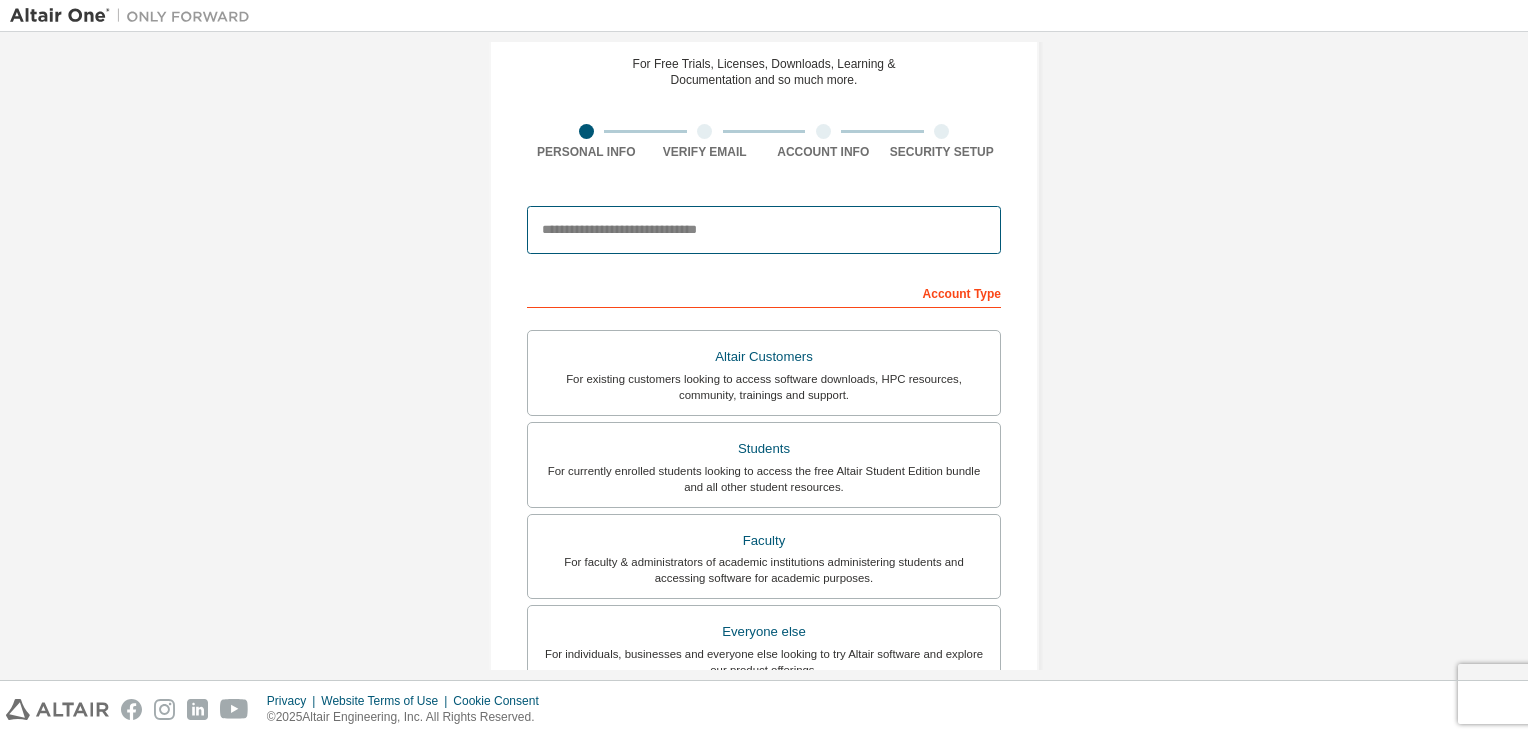 type on "**********" 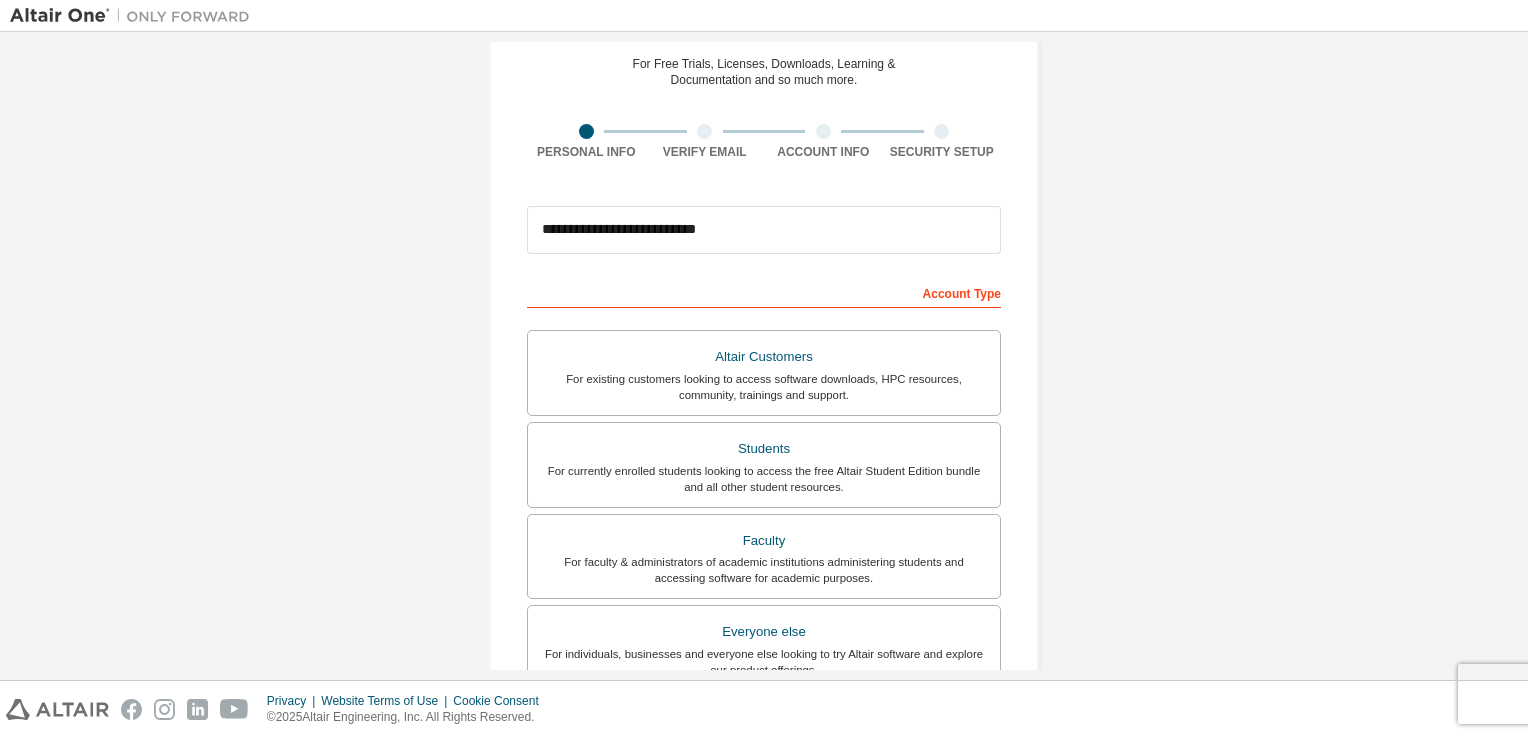 type on "******" 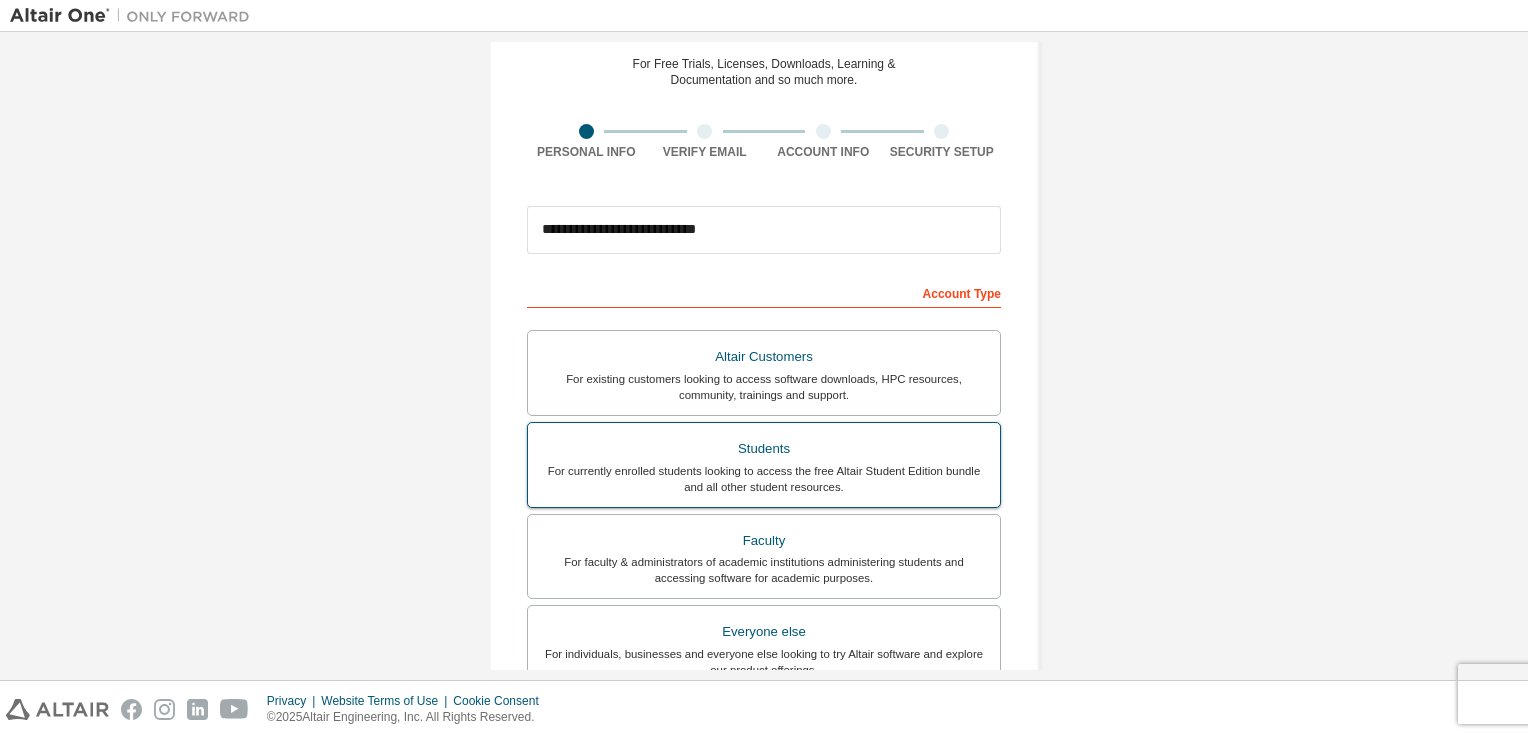 click on "For currently enrolled students looking to access the free Altair Student Edition bundle and all other student resources." at bounding box center [764, 479] 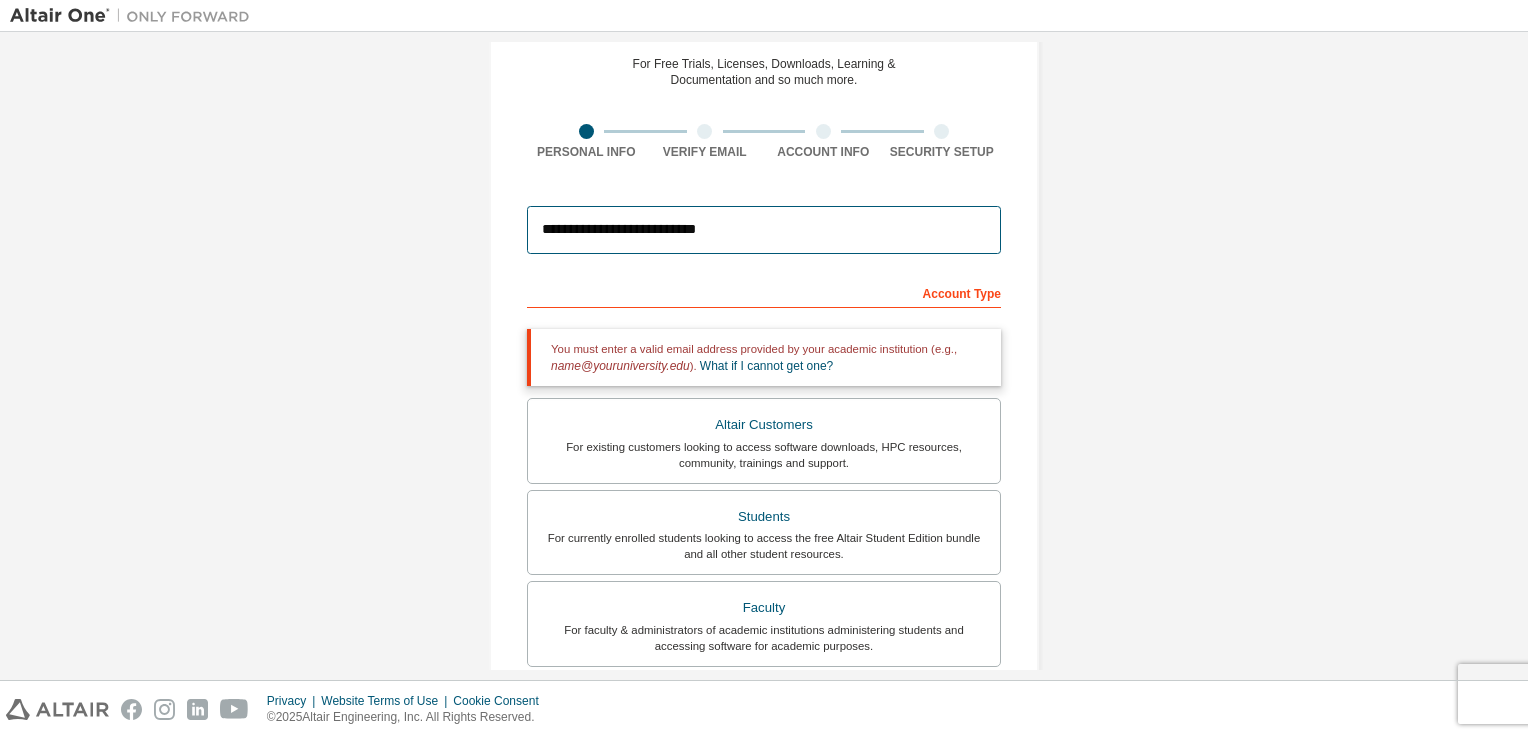 click on "**********" at bounding box center [764, 230] 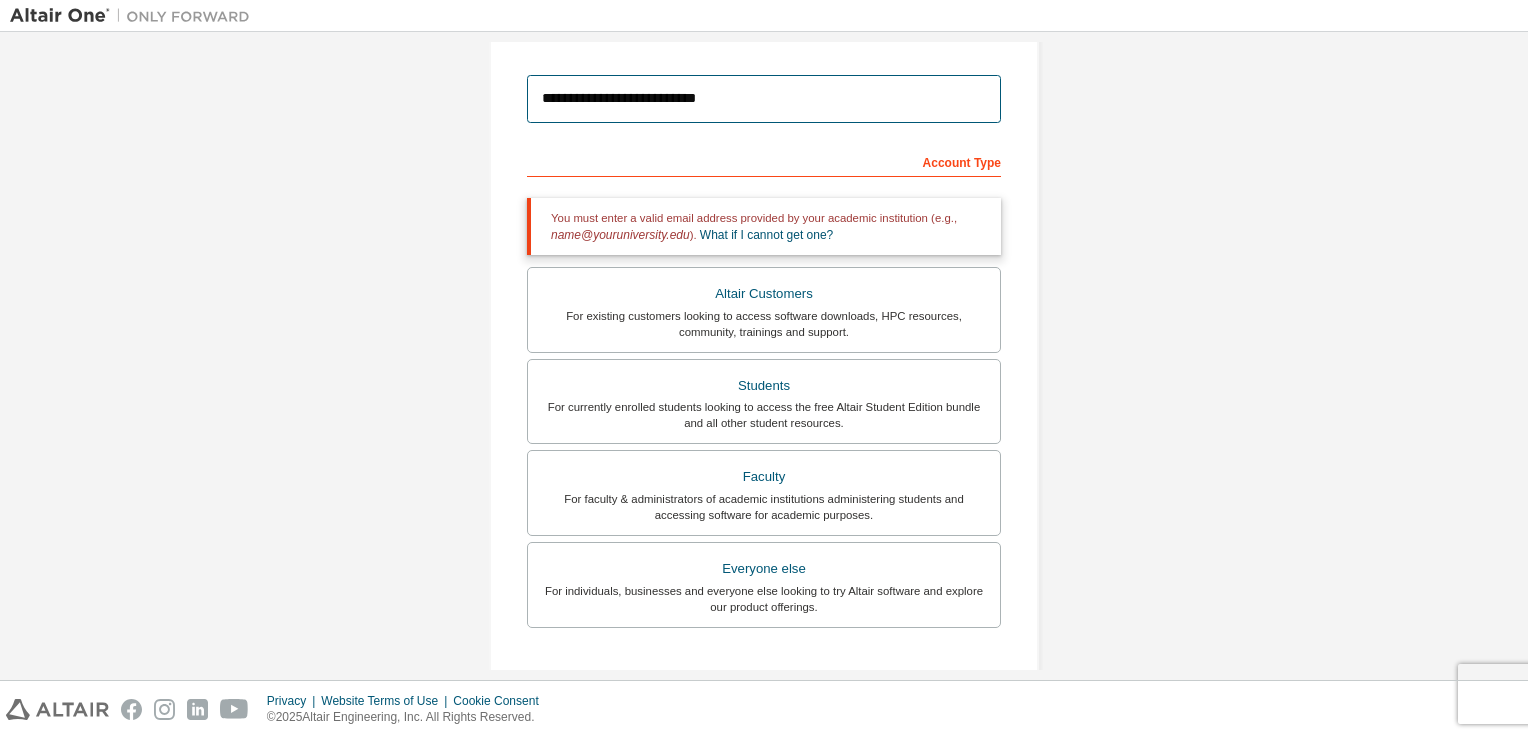 scroll, scrollTop: 0, scrollLeft: 0, axis: both 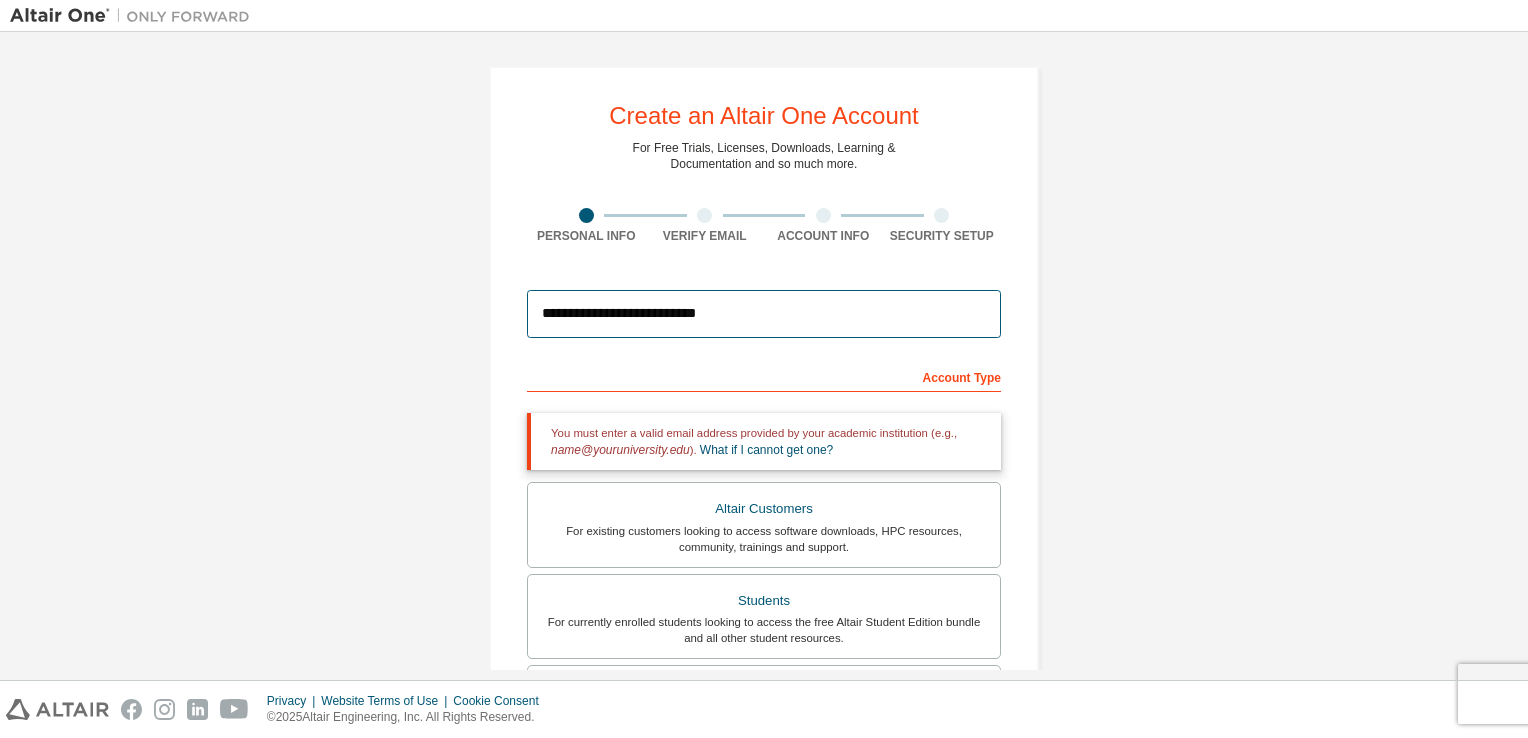 click on "**********" at bounding box center [764, 314] 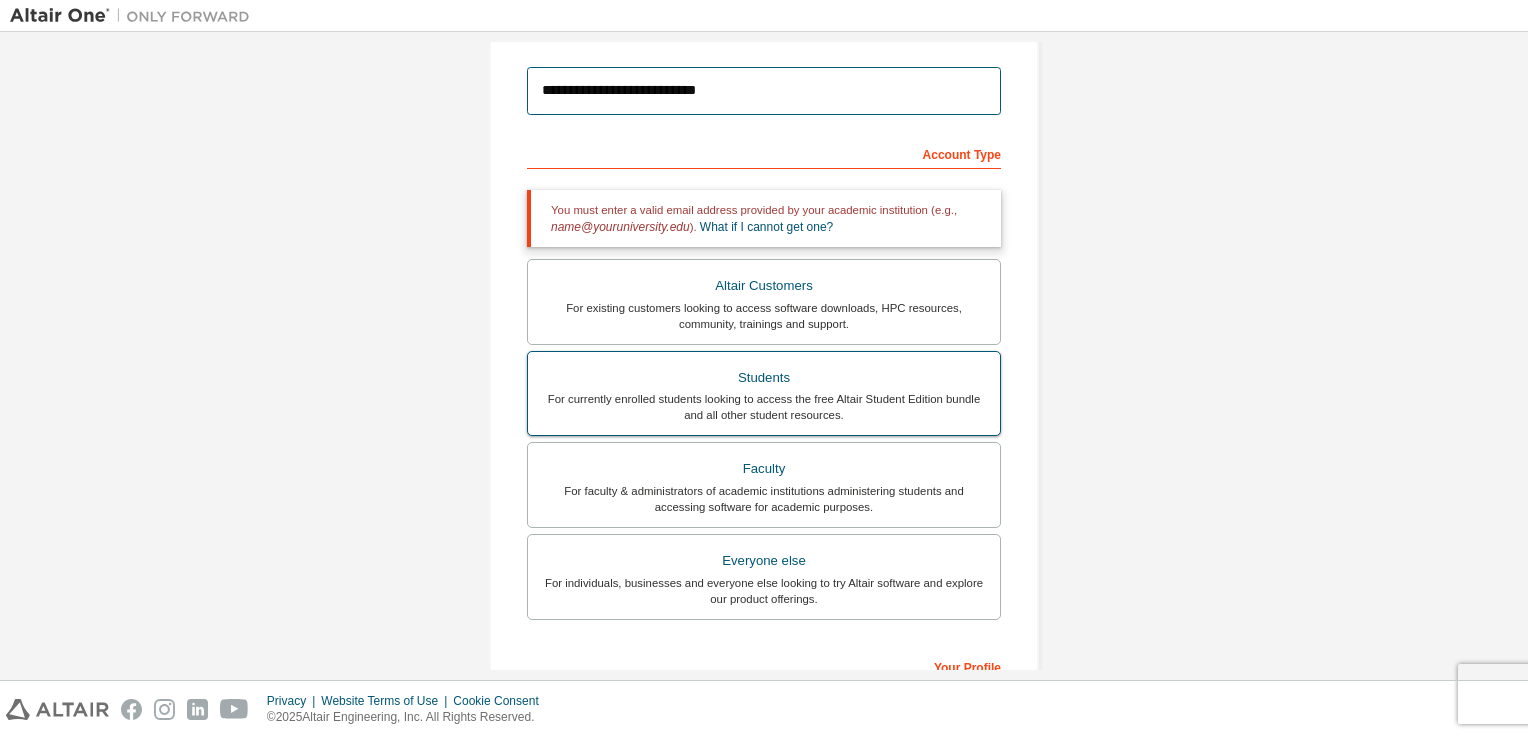 scroll, scrollTop: 228, scrollLeft: 0, axis: vertical 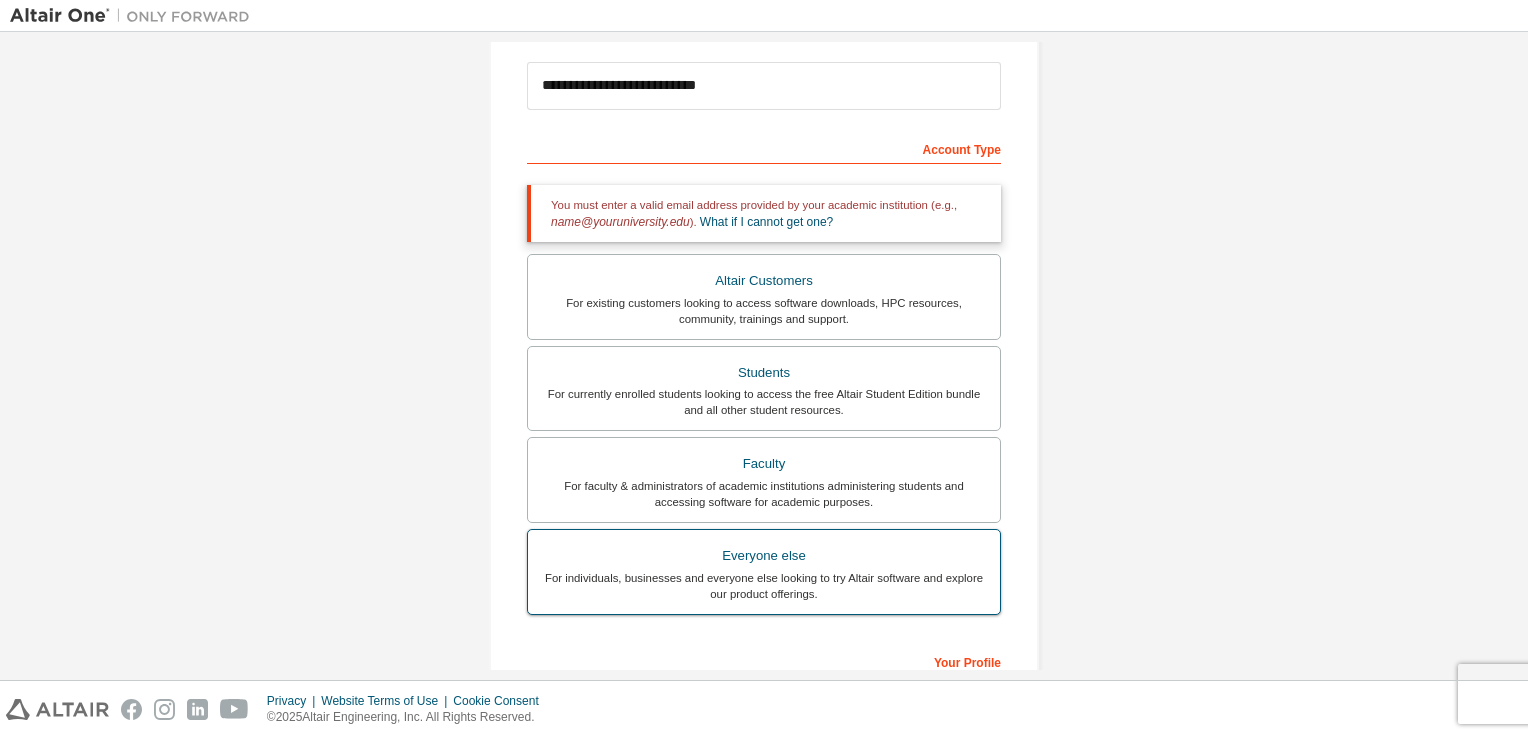 click on "Everyone else" at bounding box center (764, 556) 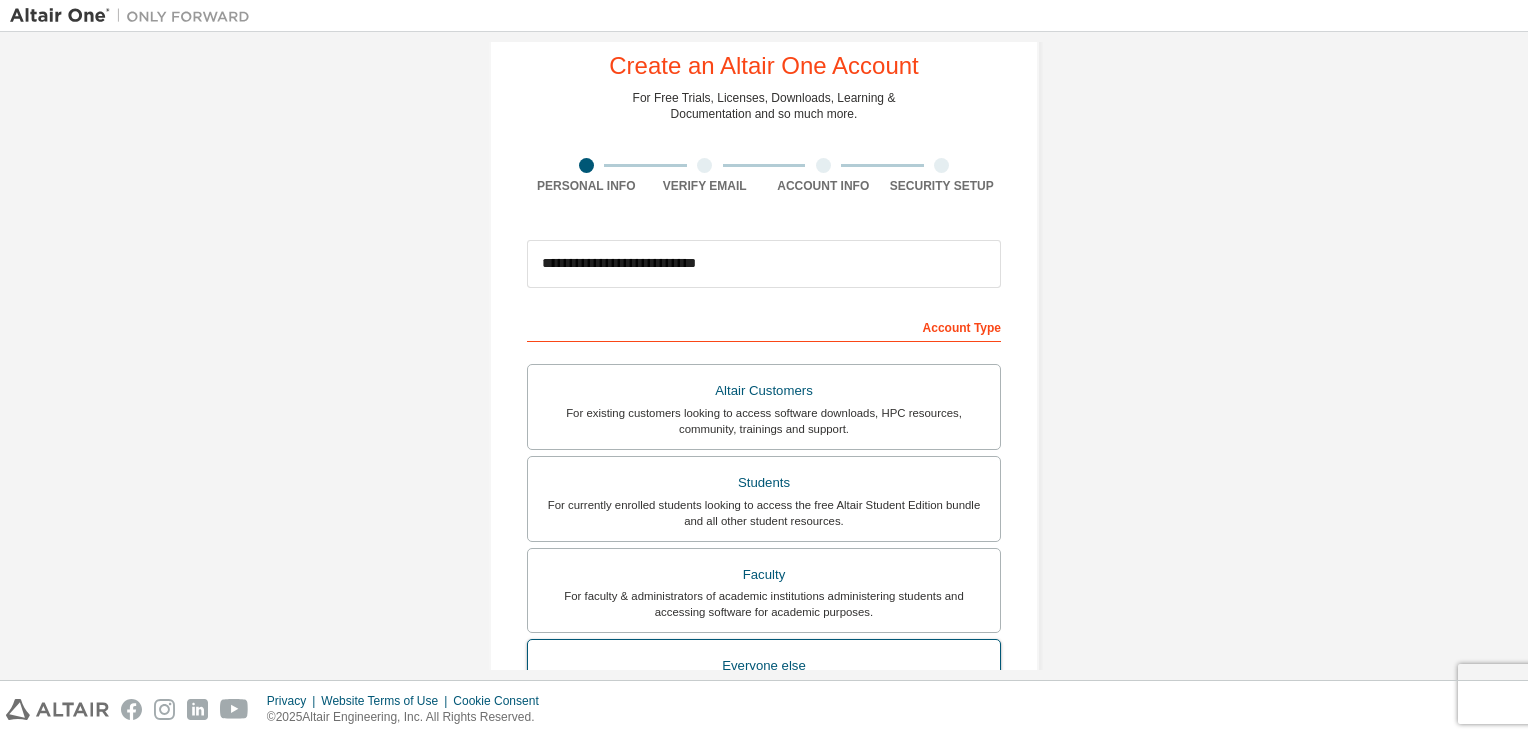 scroll, scrollTop: 48, scrollLeft: 0, axis: vertical 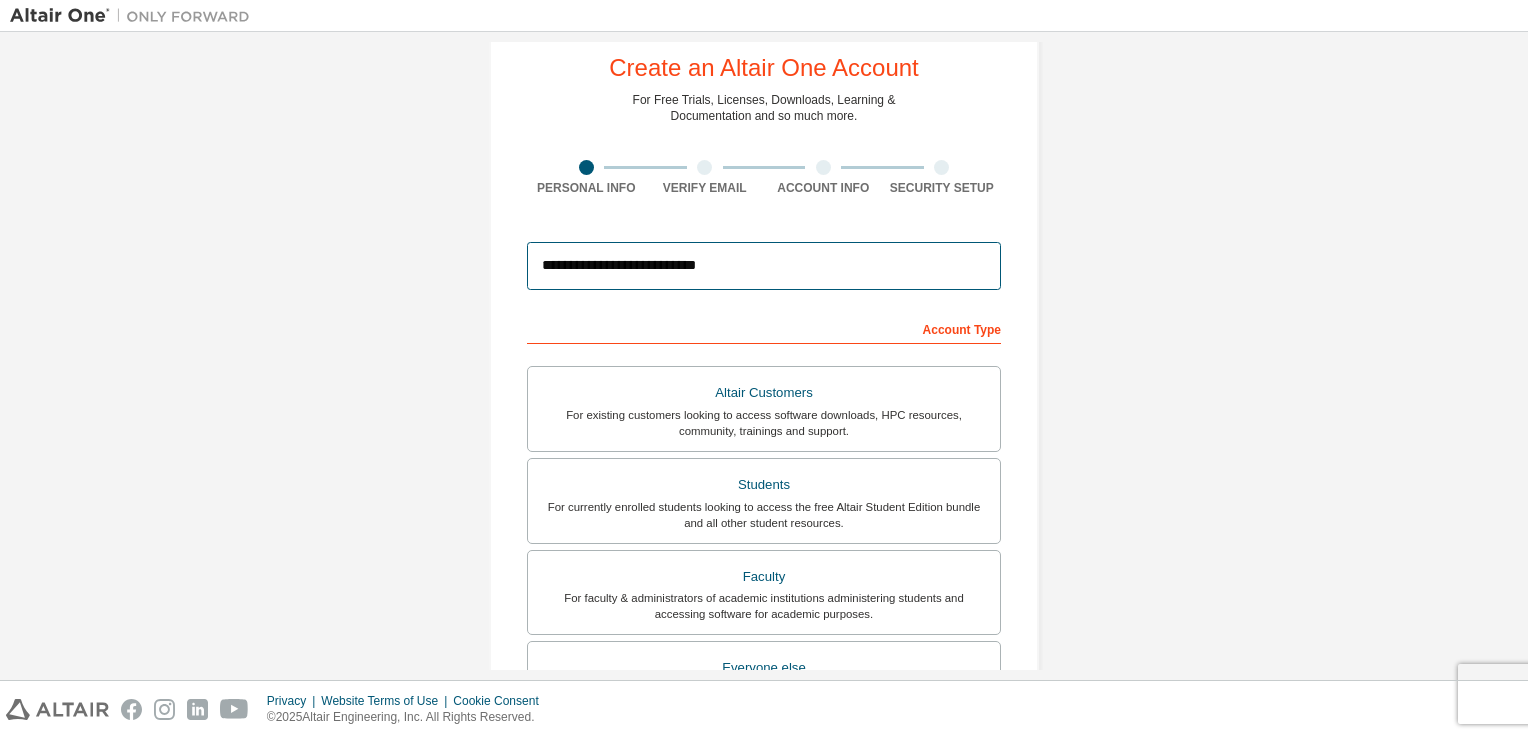 click on "**********" at bounding box center (764, 266) 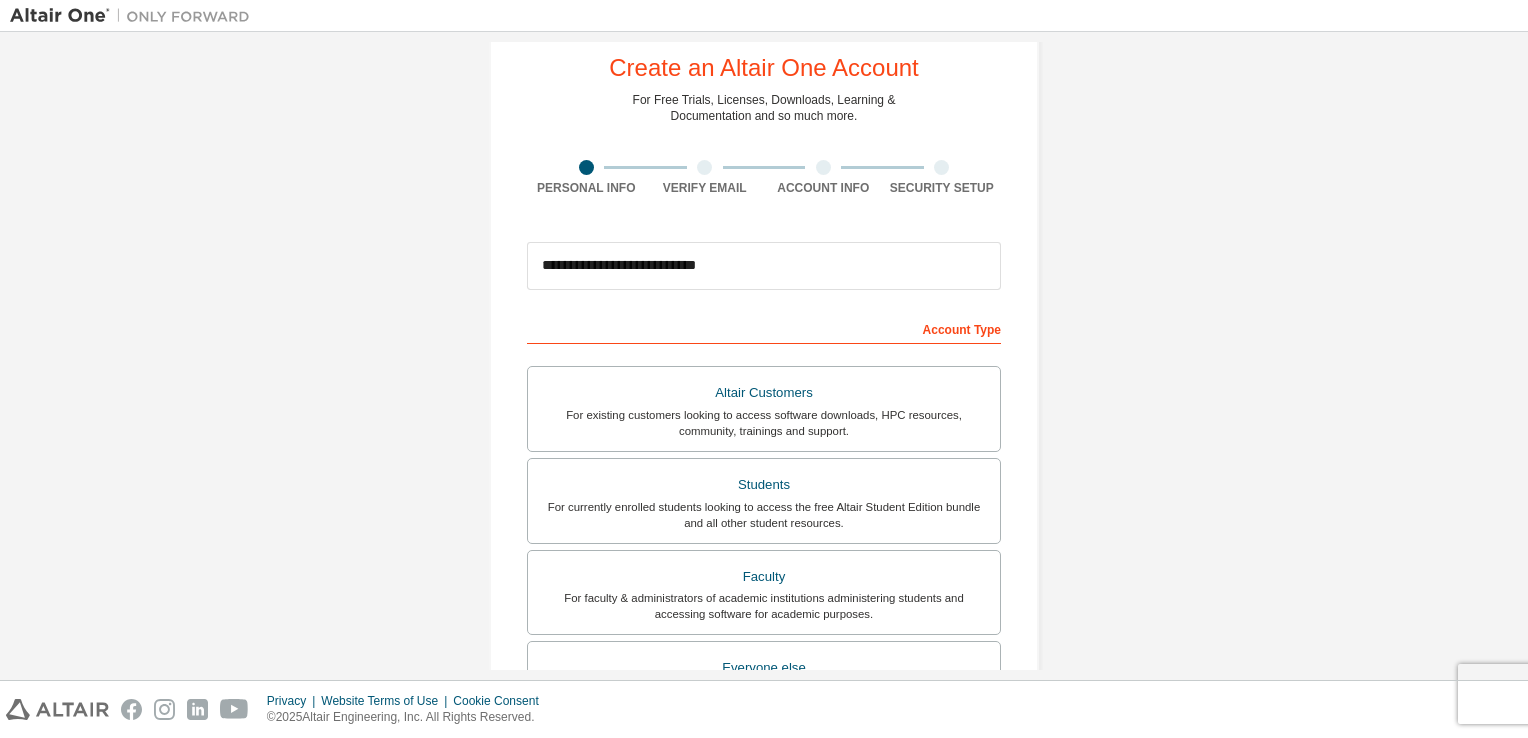 click on "Account Type" at bounding box center (764, 328) 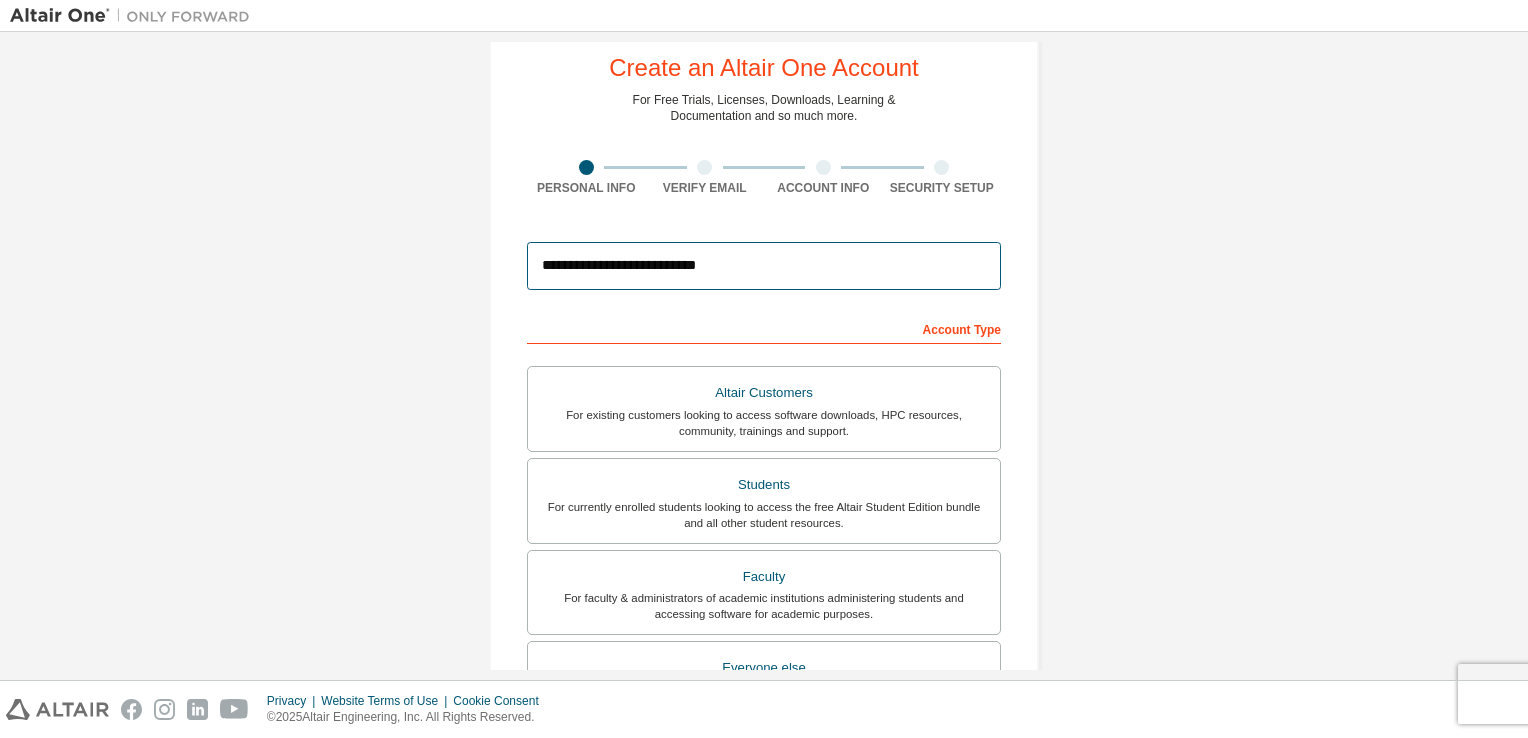 click on "**********" at bounding box center [764, 266] 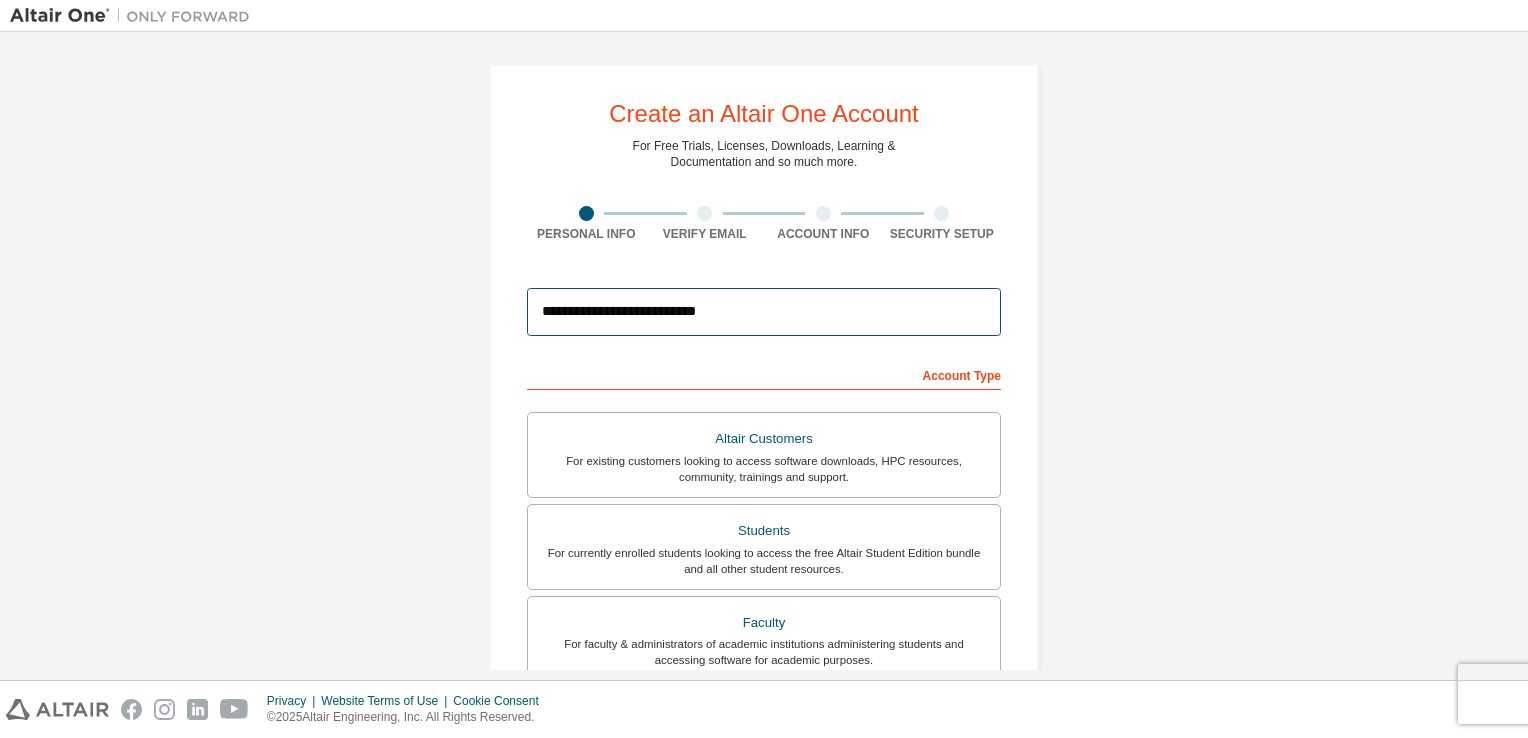 scroll, scrollTop: 2, scrollLeft: 0, axis: vertical 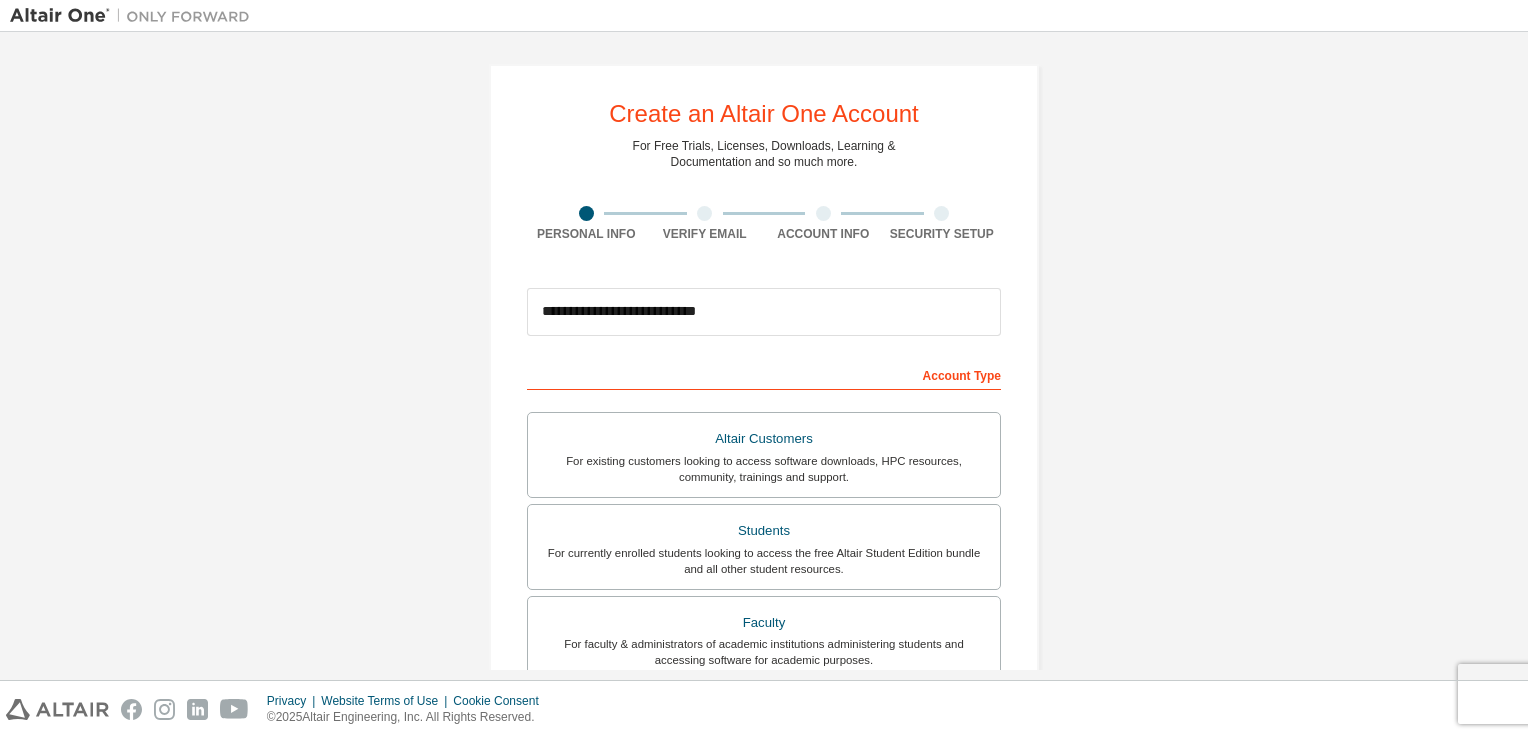 click on "Account Type" at bounding box center (764, 374) 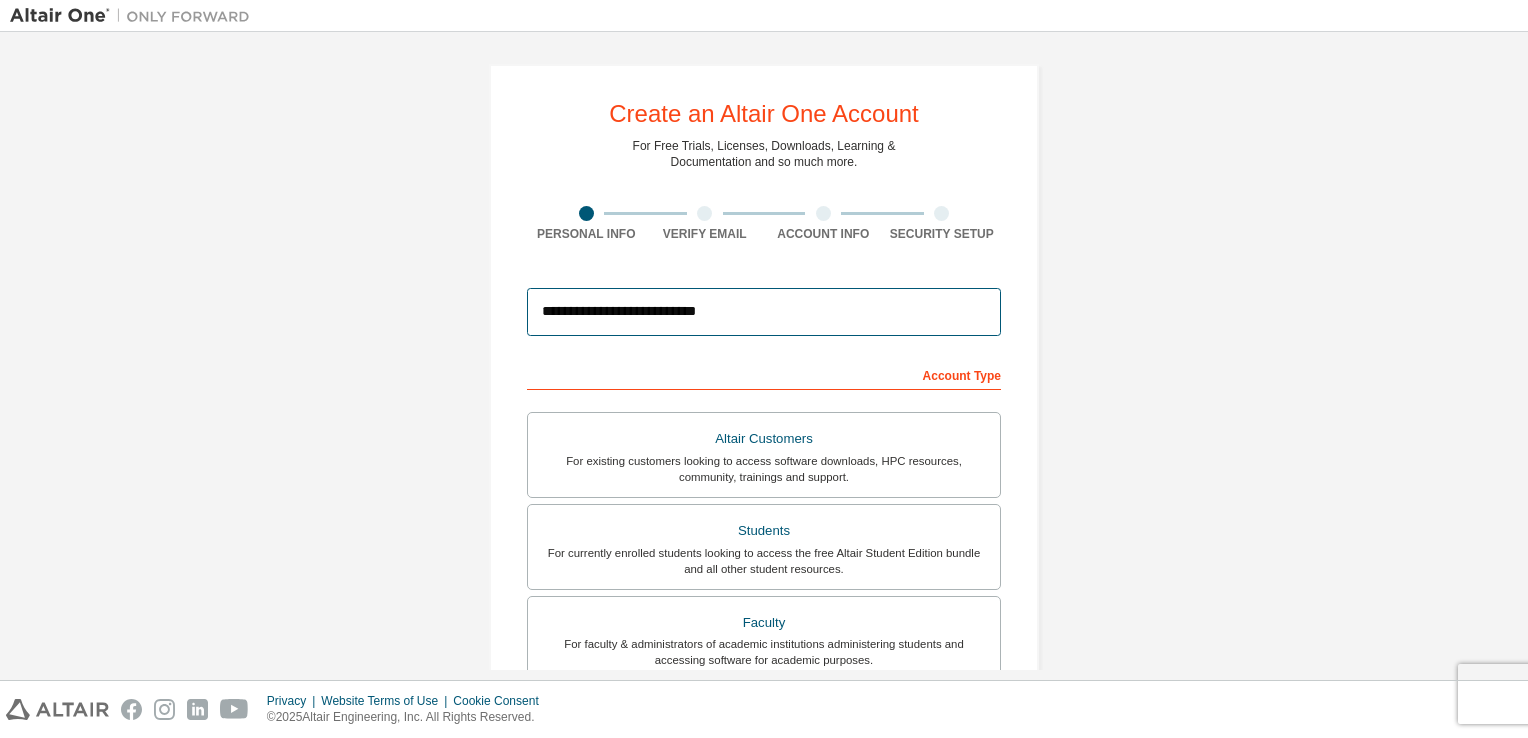 click on "**********" at bounding box center [764, 312] 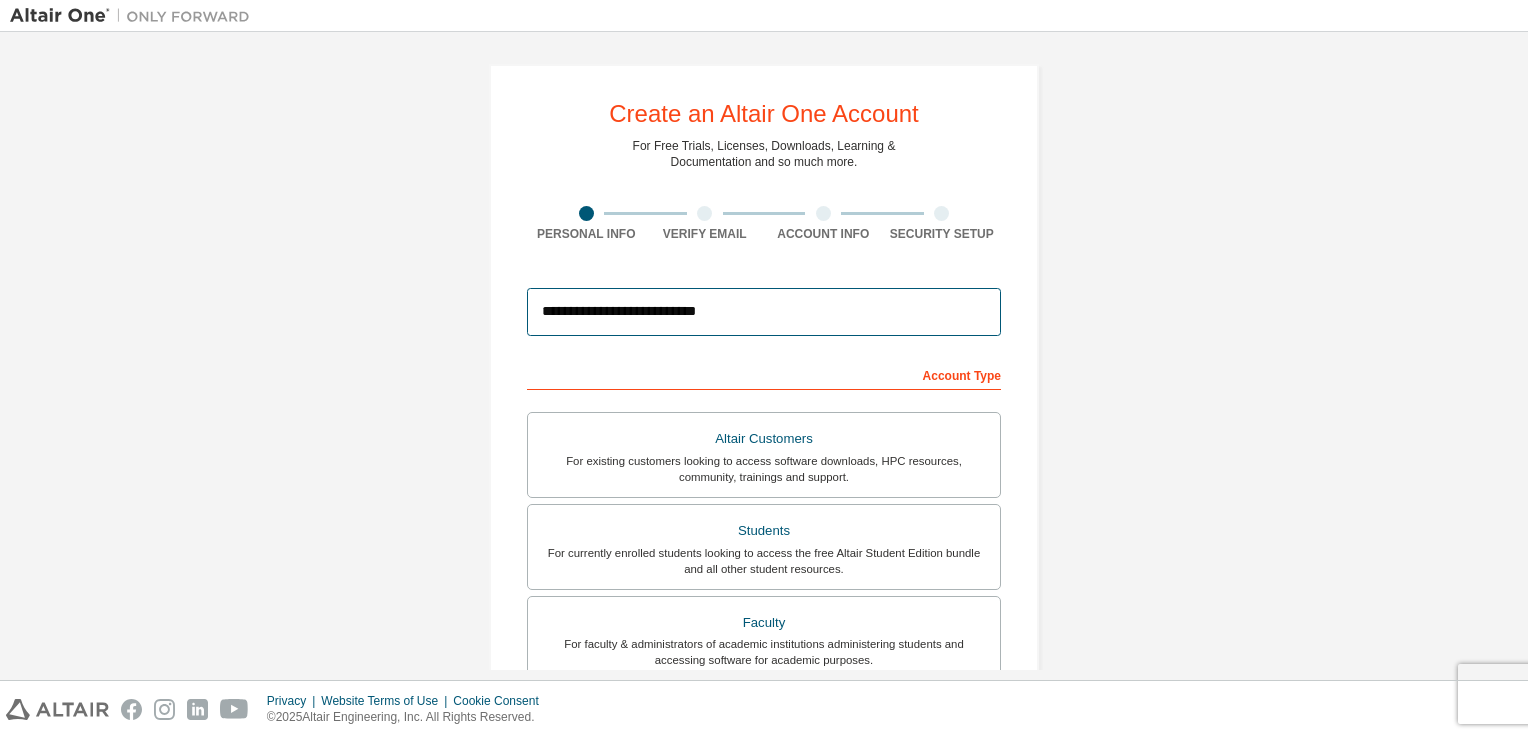 click on "**********" at bounding box center [764, 312] 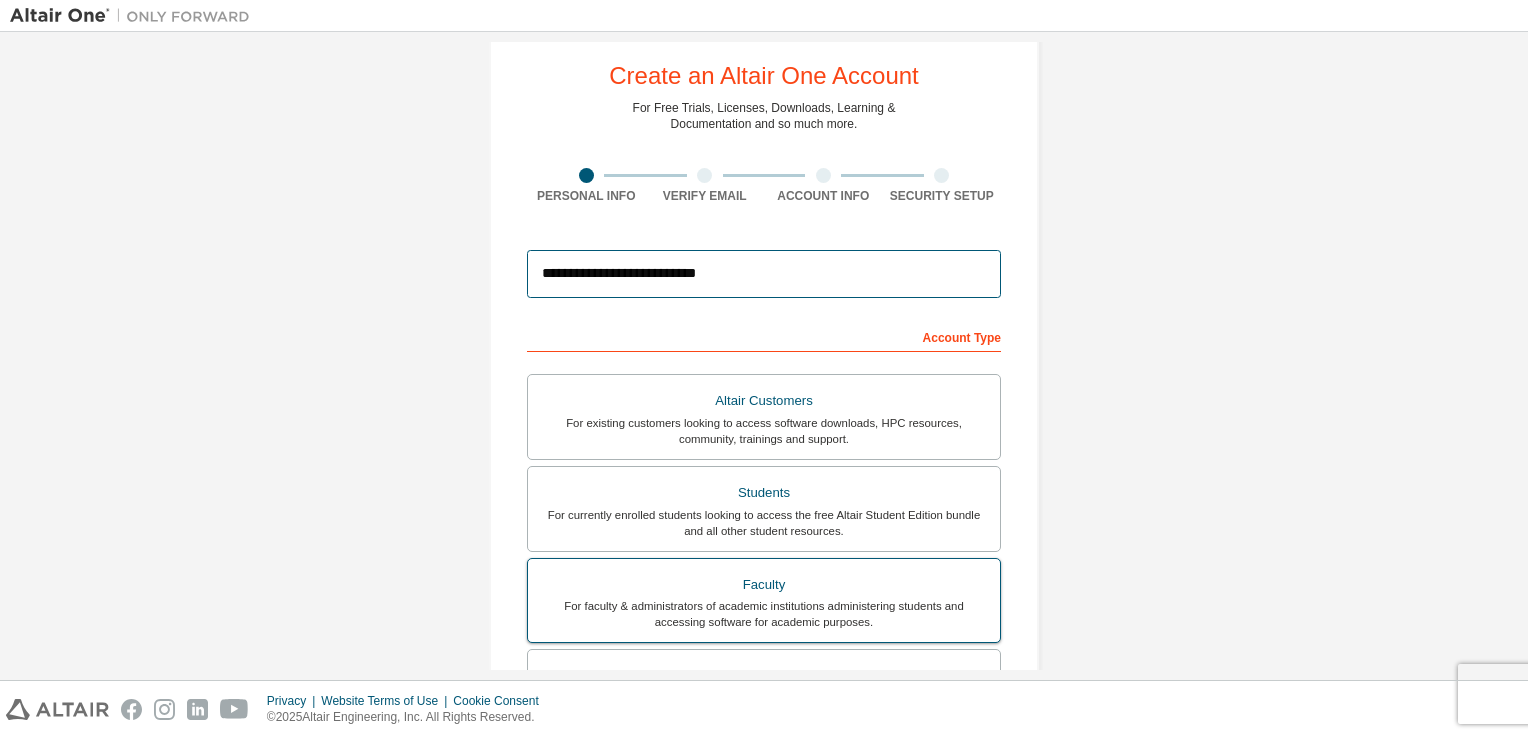 scroll, scrollTop: 40, scrollLeft: 0, axis: vertical 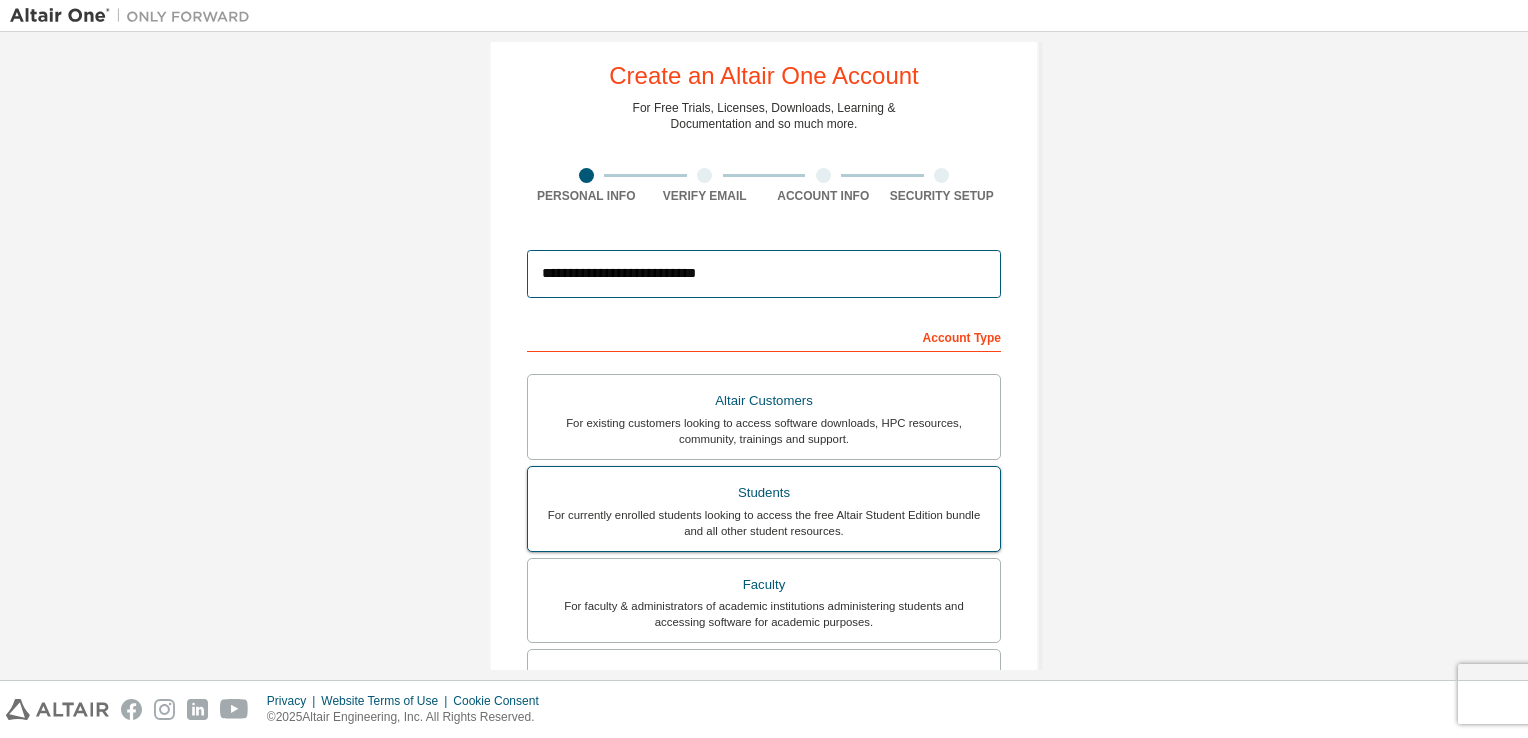 type 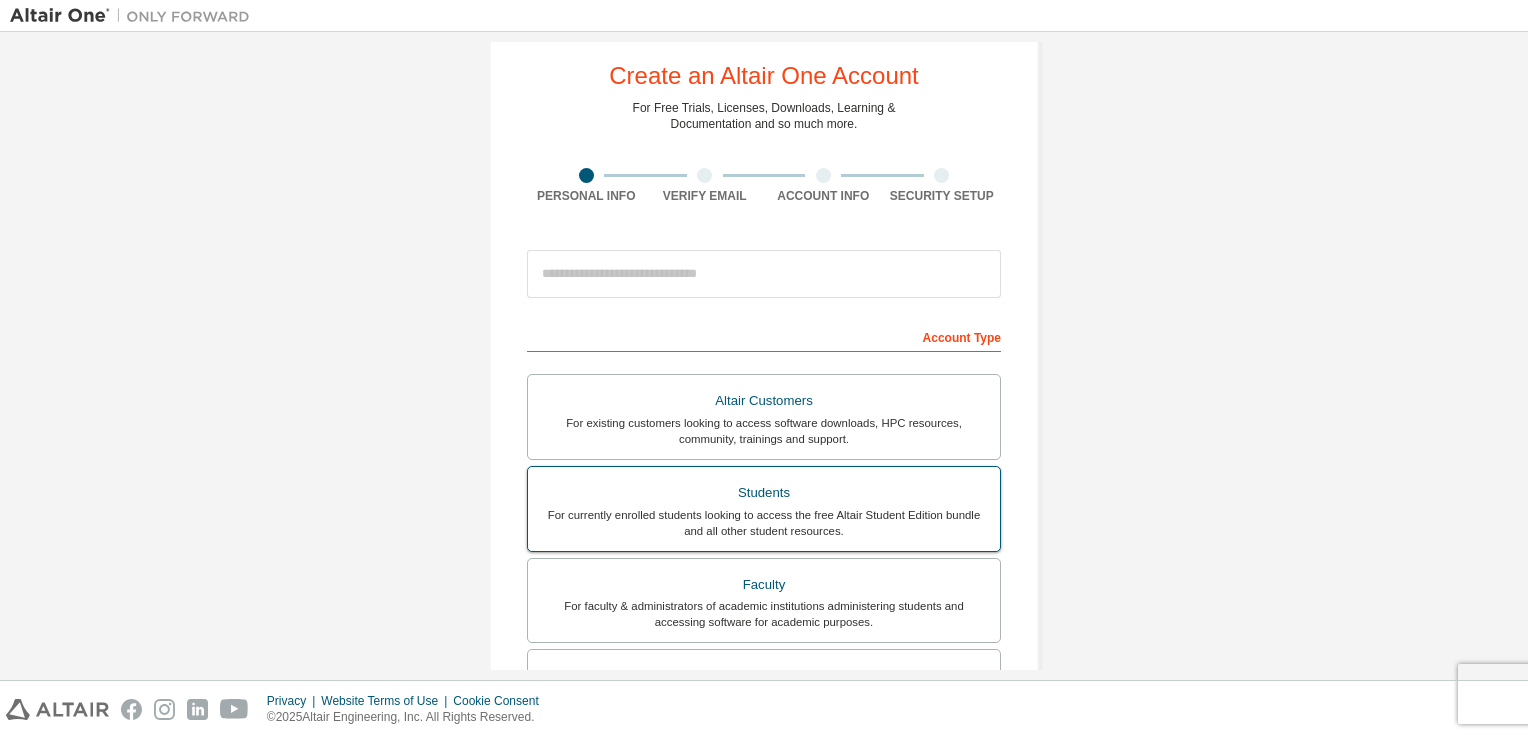 type 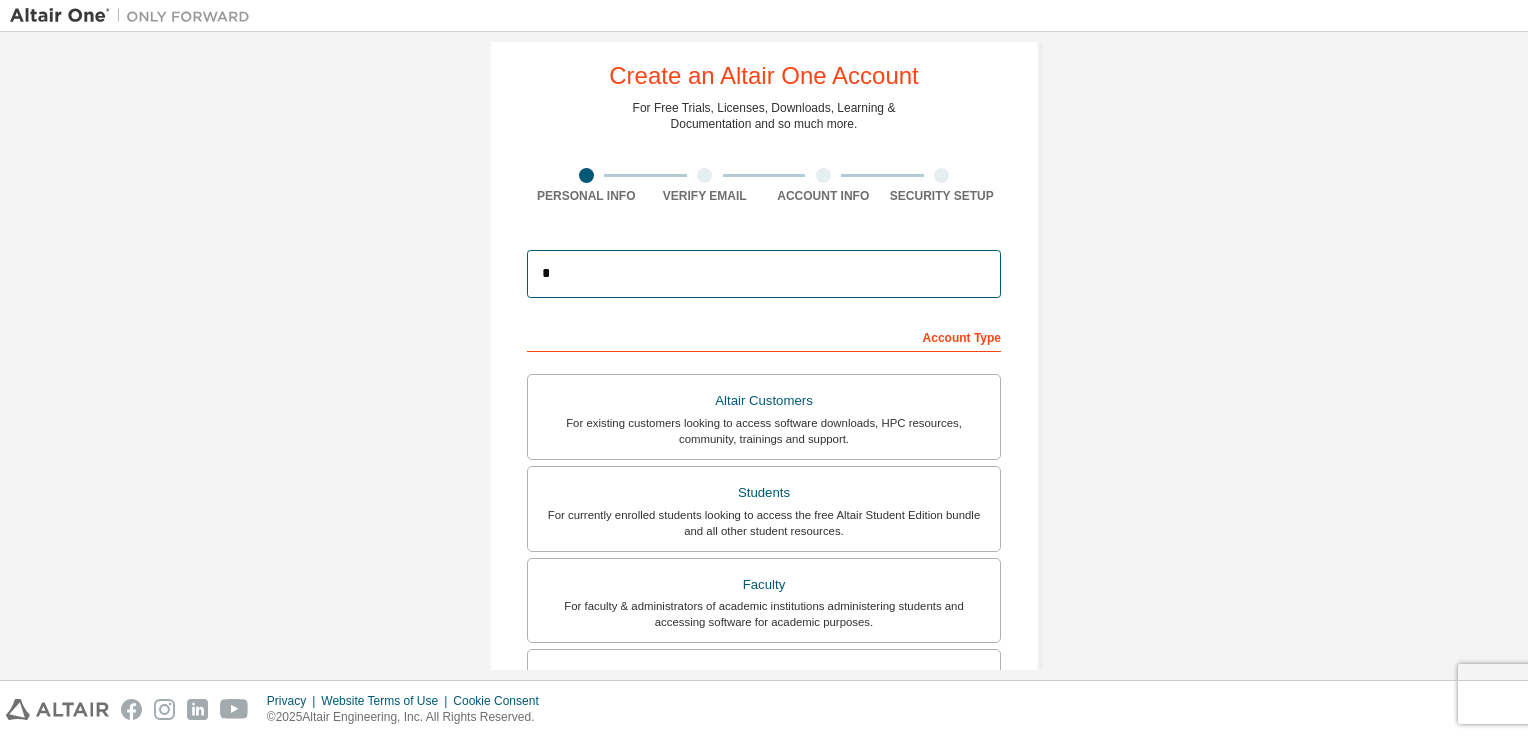 type on "*" 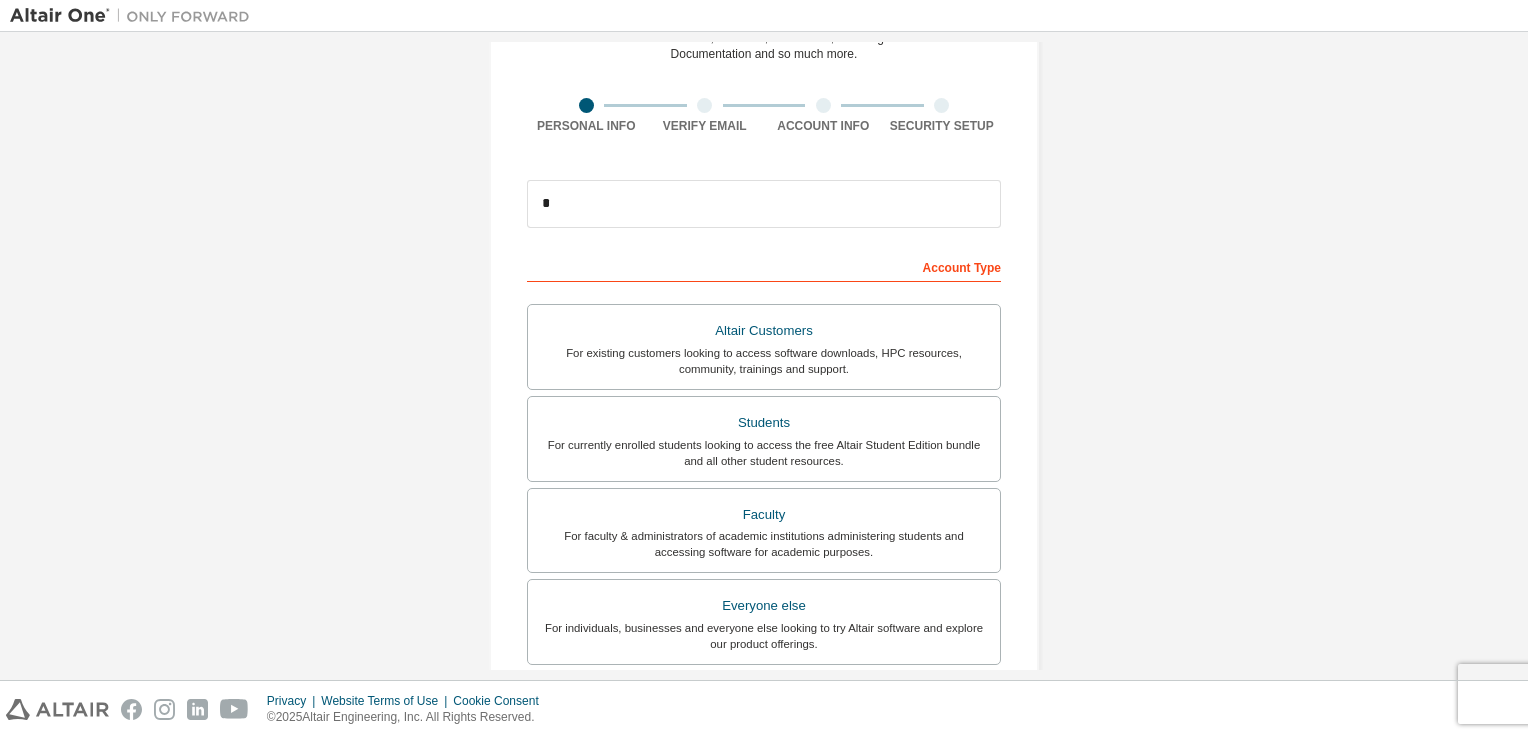 scroll, scrollTop: 112, scrollLeft: 0, axis: vertical 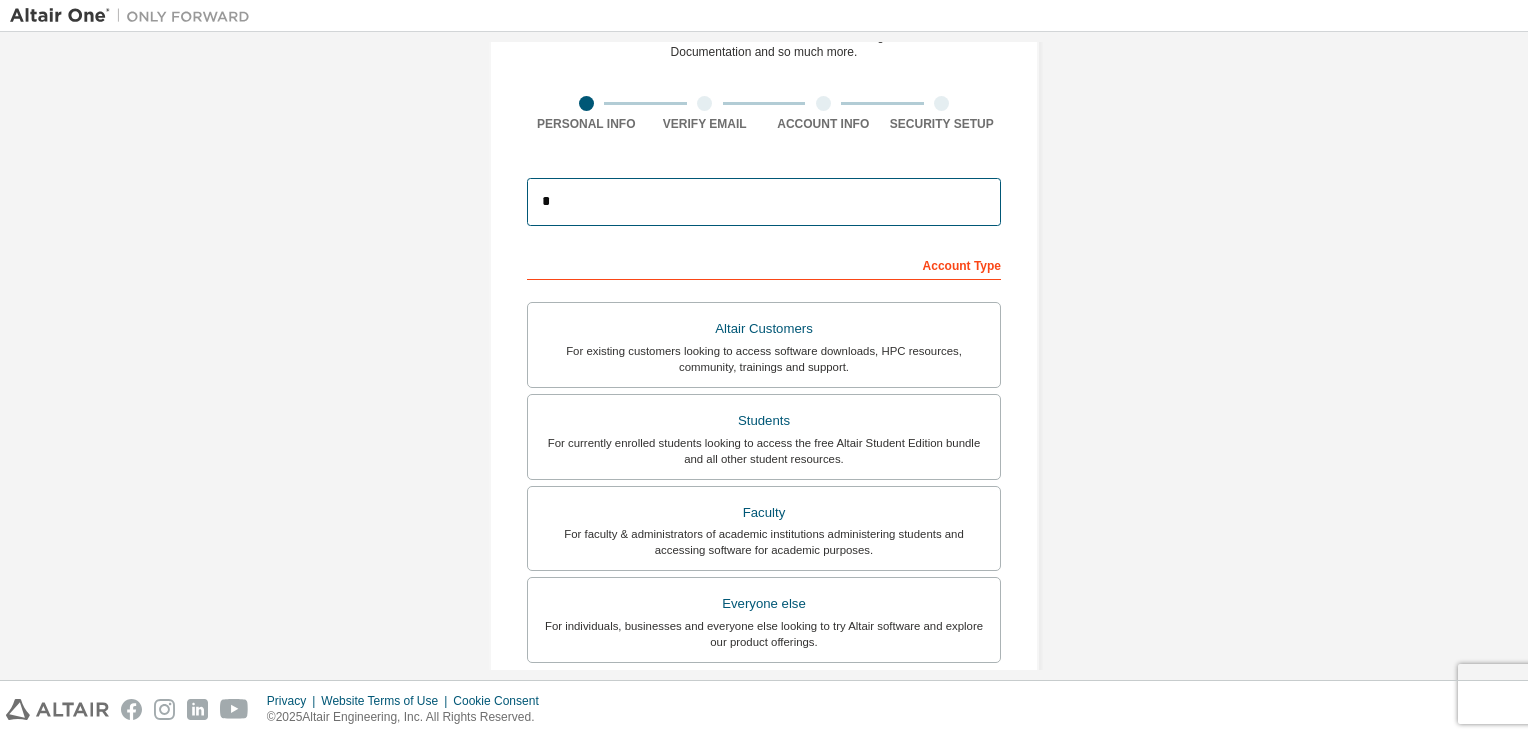 click on "*" at bounding box center [764, 202] 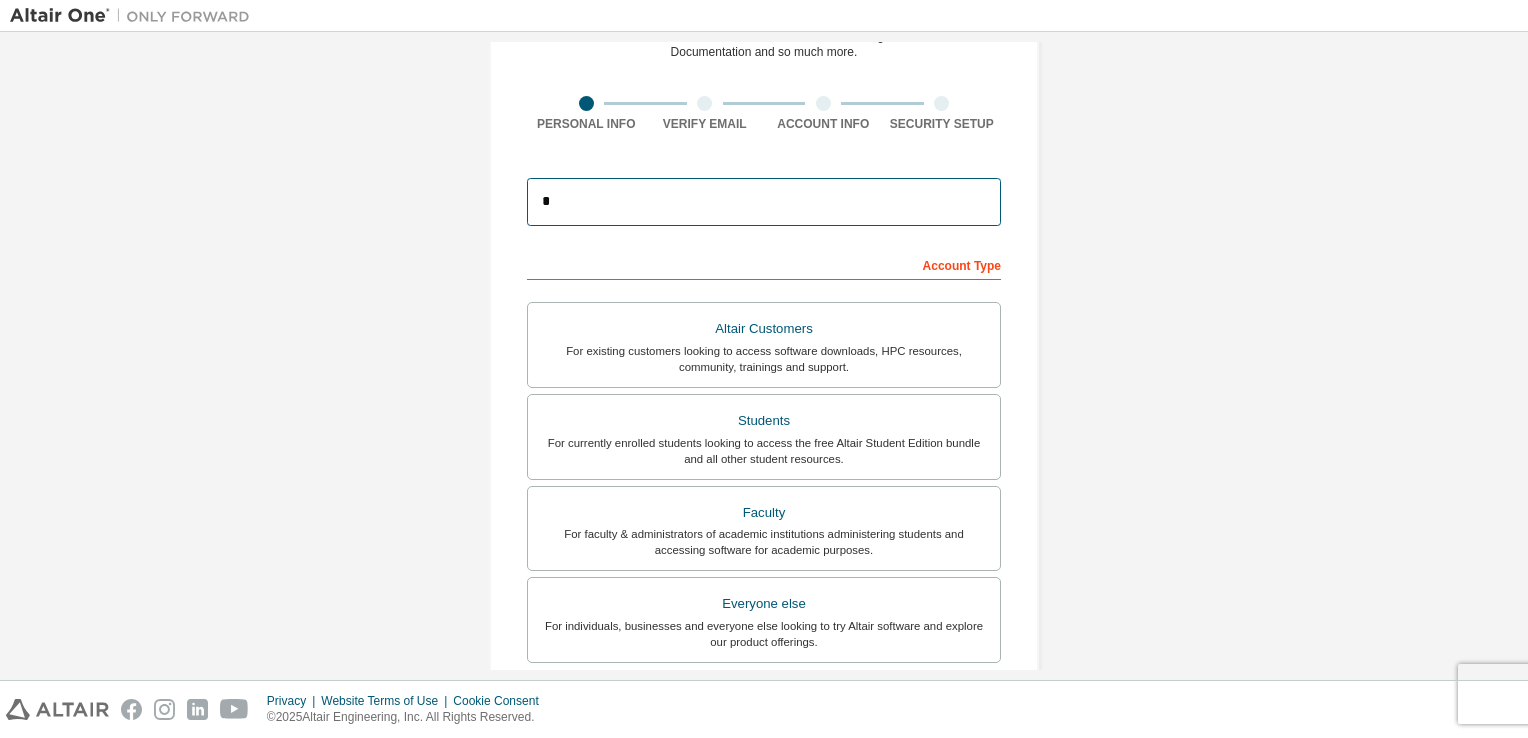 click on "*" at bounding box center (764, 202) 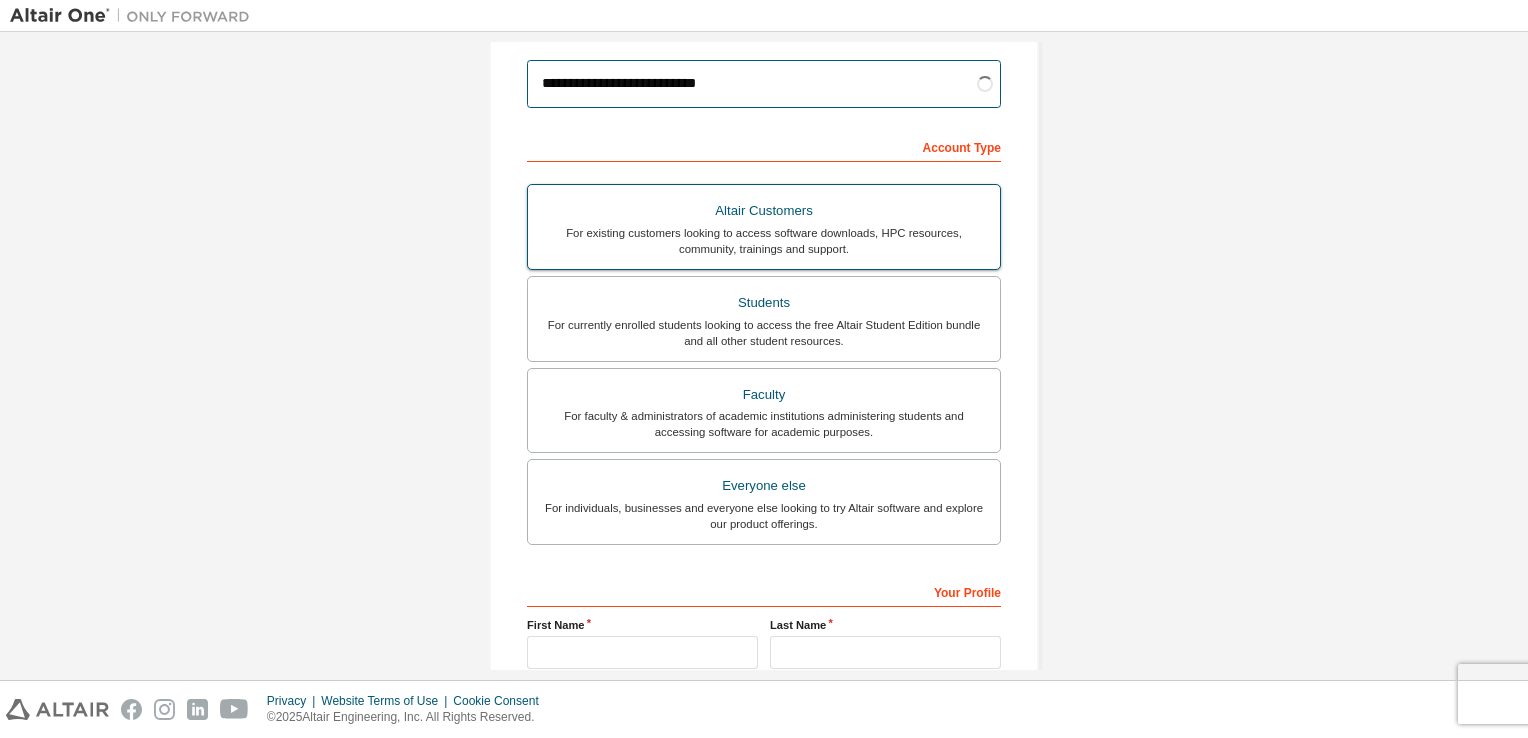 scroll, scrollTop: 232, scrollLeft: 0, axis: vertical 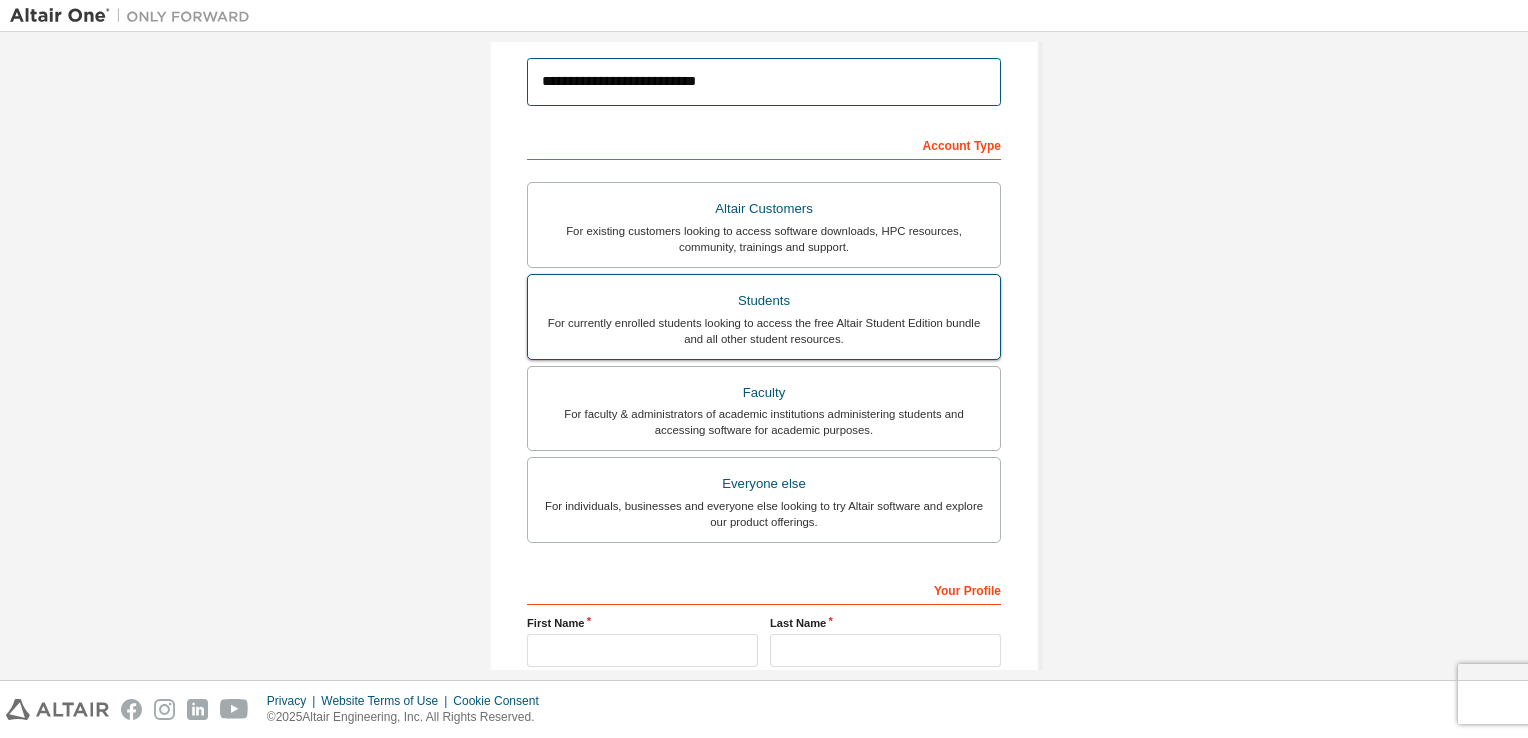 type on "**********" 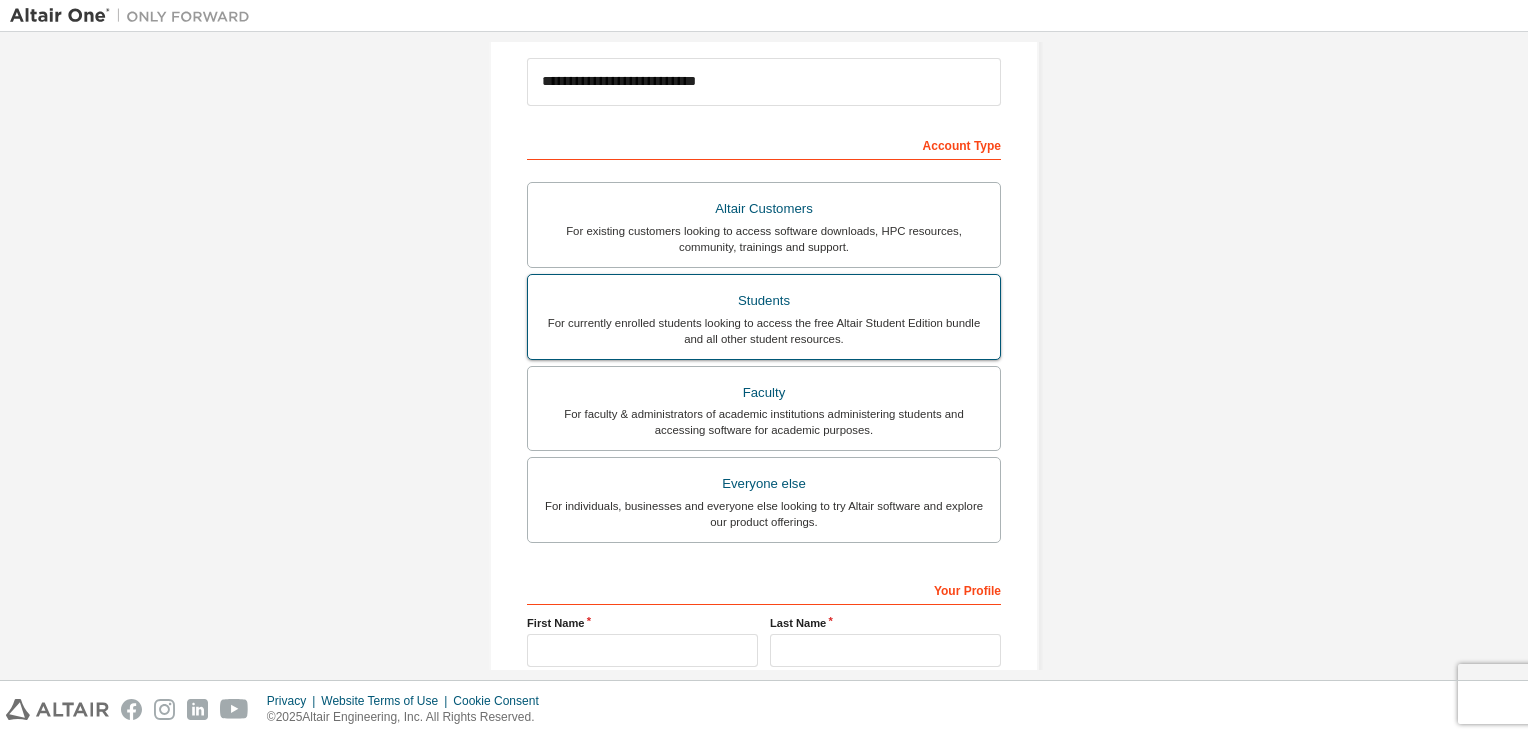 click on "Students" at bounding box center [764, 301] 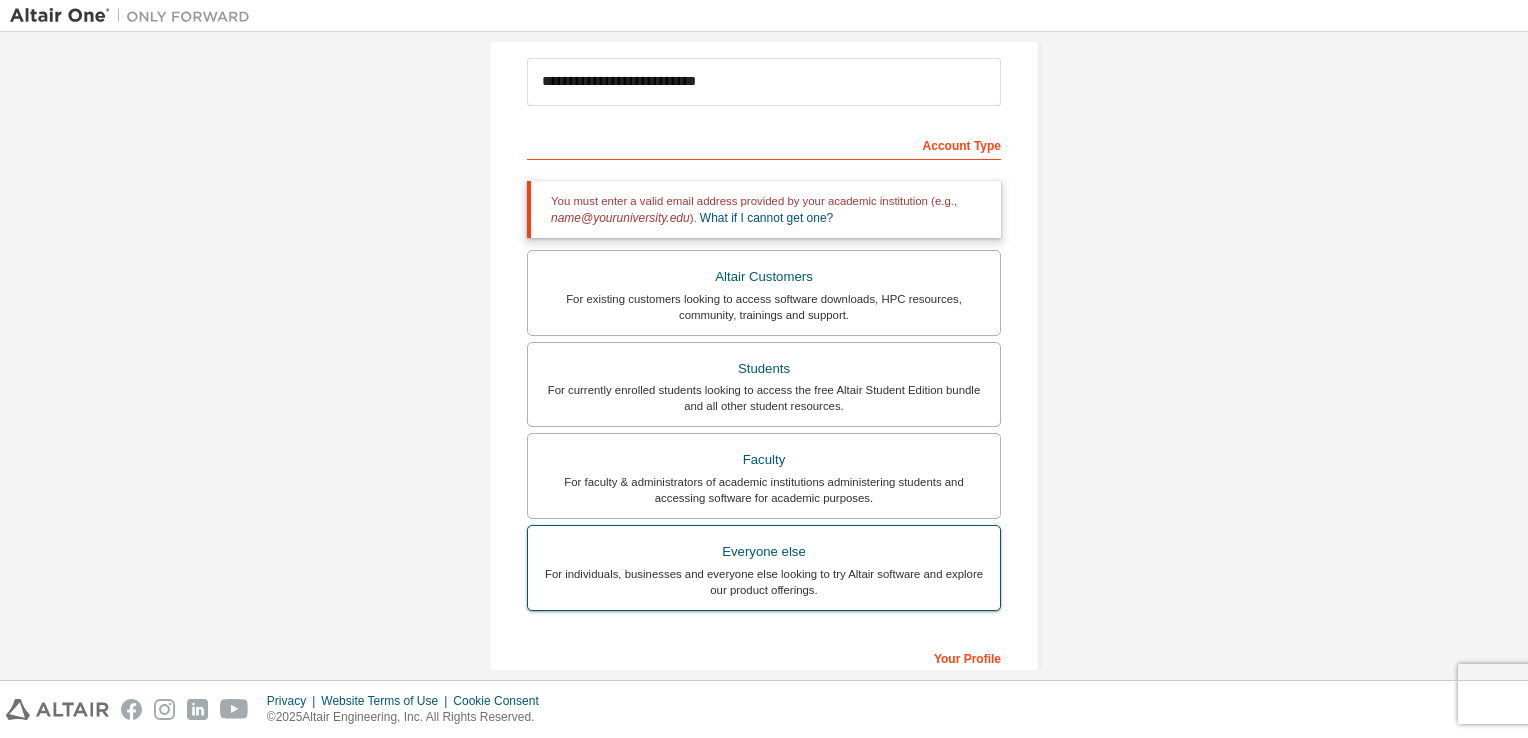 click on "Everyone else" at bounding box center [764, 552] 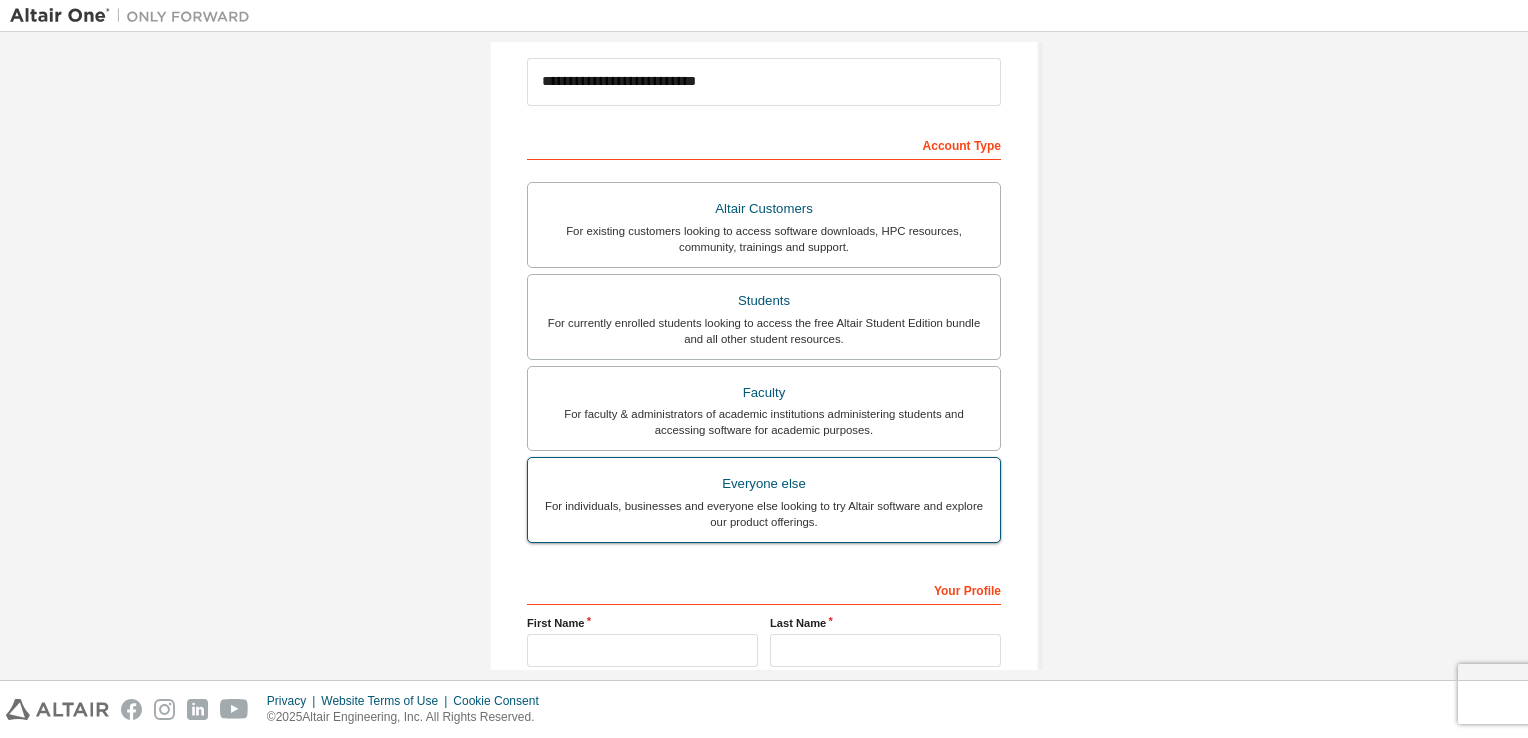 scroll, scrollTop: 426, scrollLeft: 0, axis: vertical 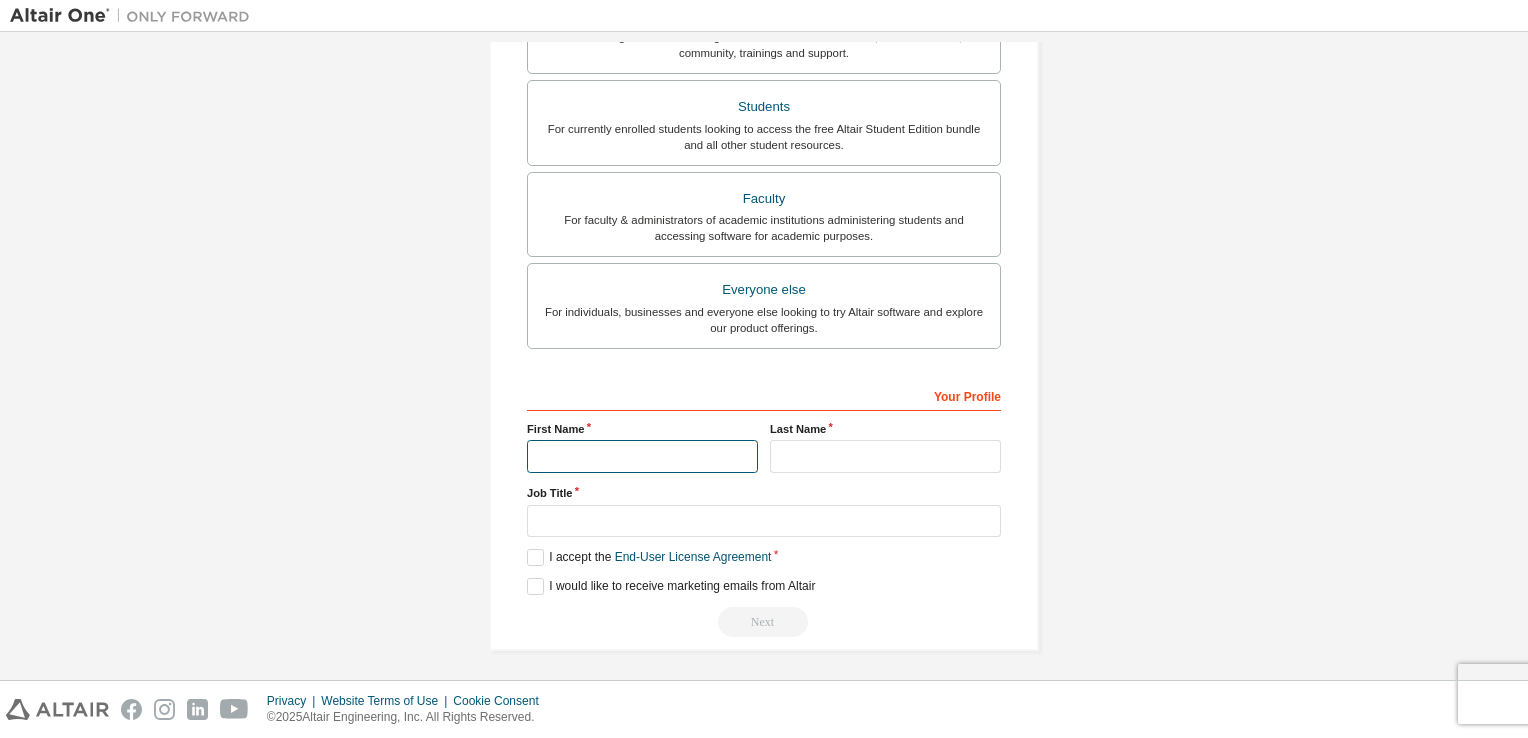 click at bounding box center (642, 456) 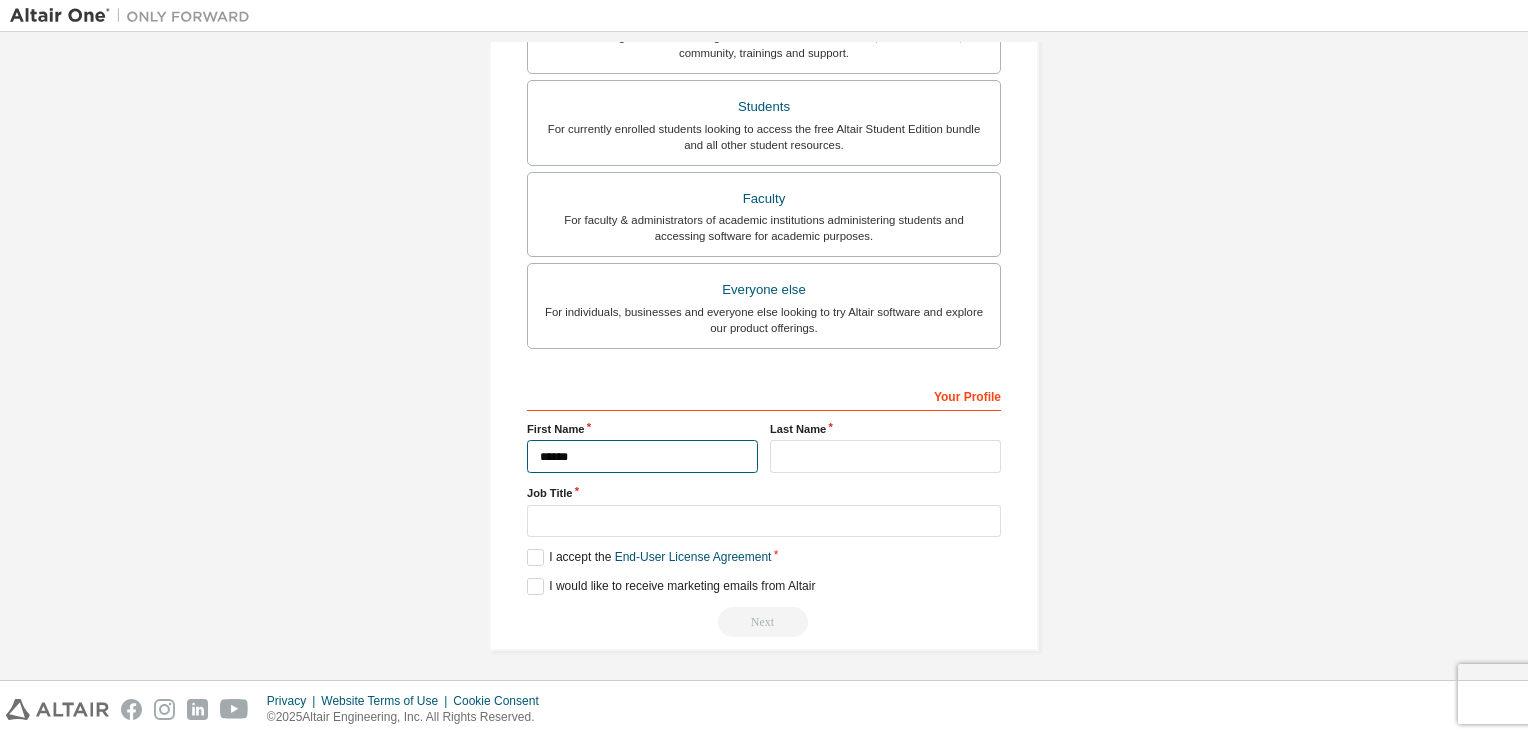 type on "******" 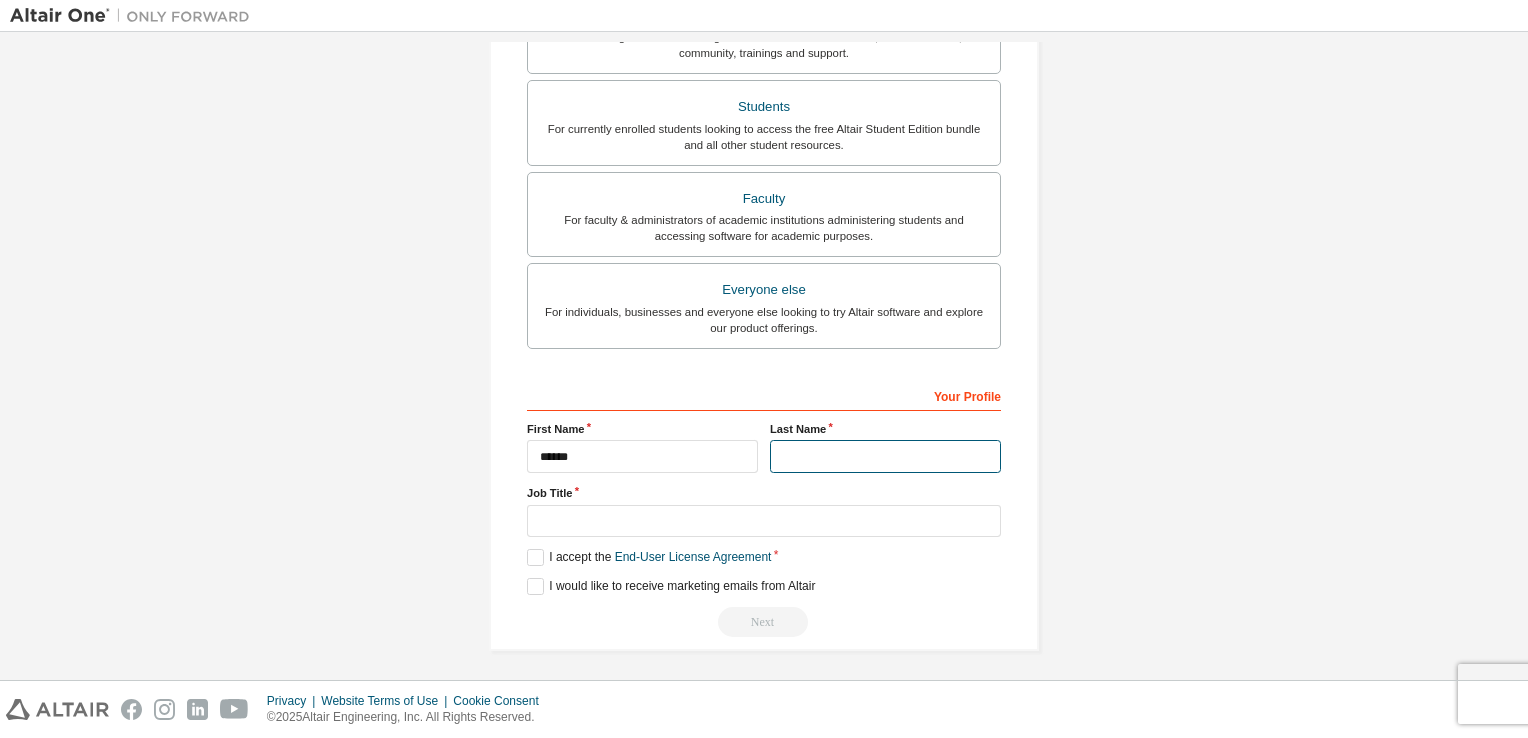 click at bounding box center (885, 456) 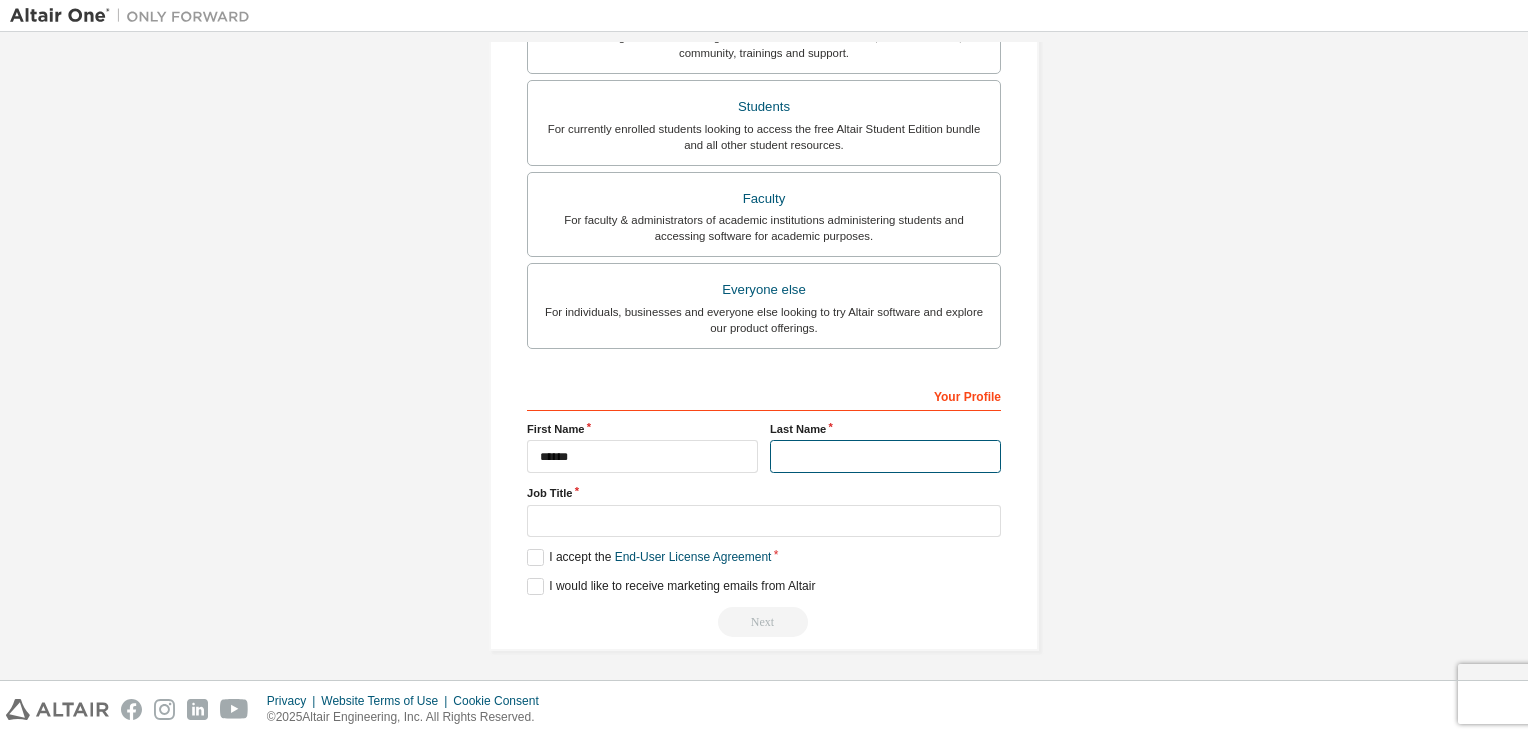 type on "*****" 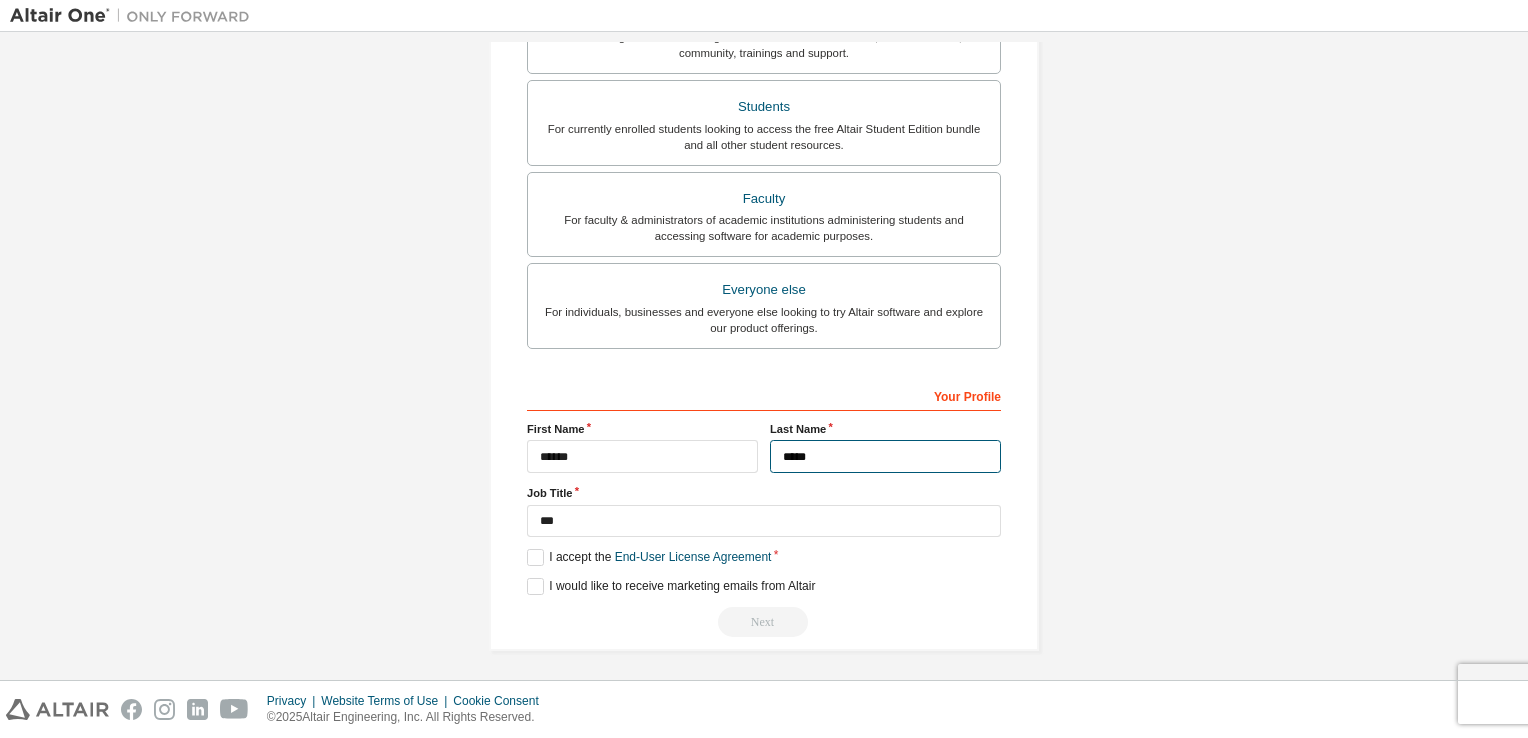 click on "*****" at bounding box center (885, 456) 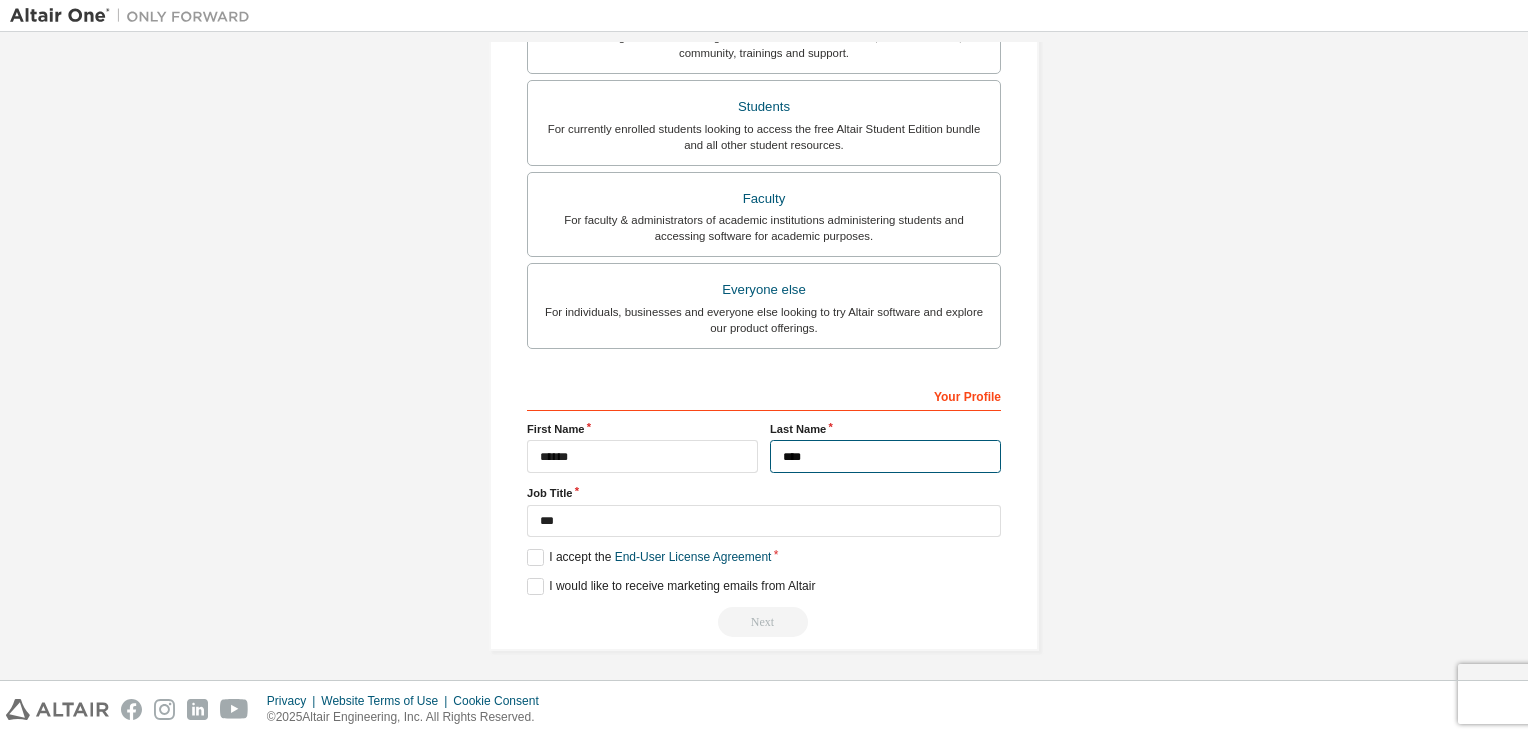 type on "*****" 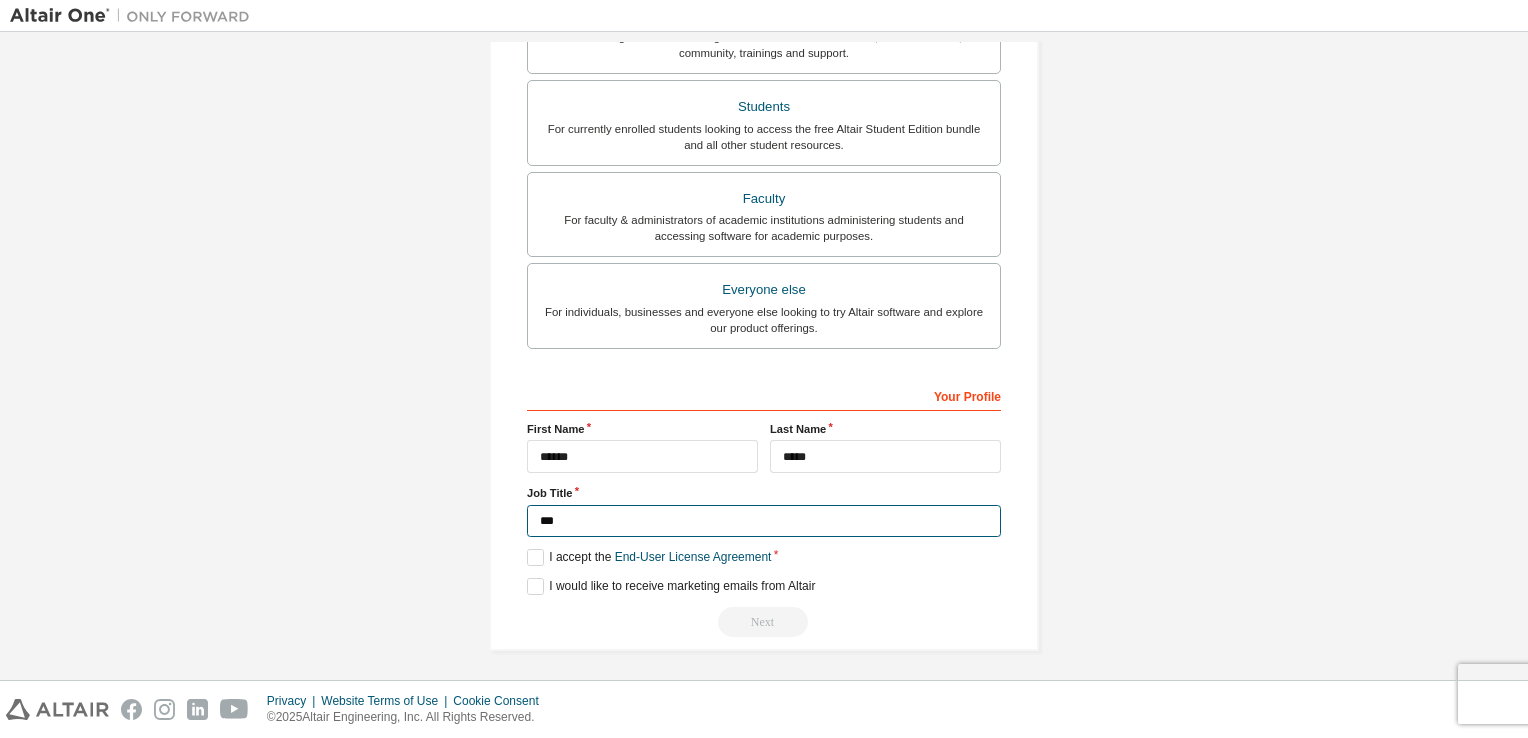 click on "***" at bounding box center (764, 521) 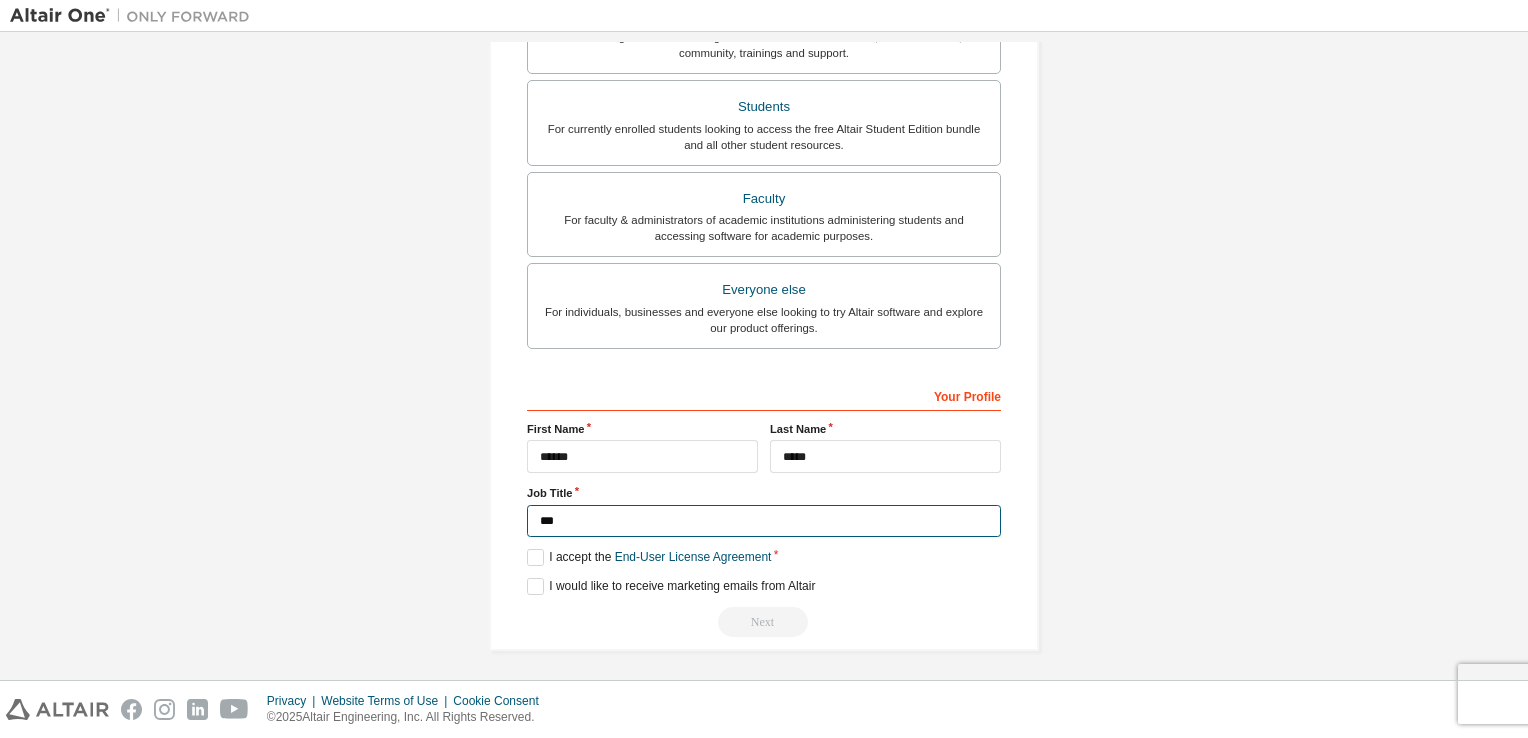 click on "***" at bounding box center [764, 521] 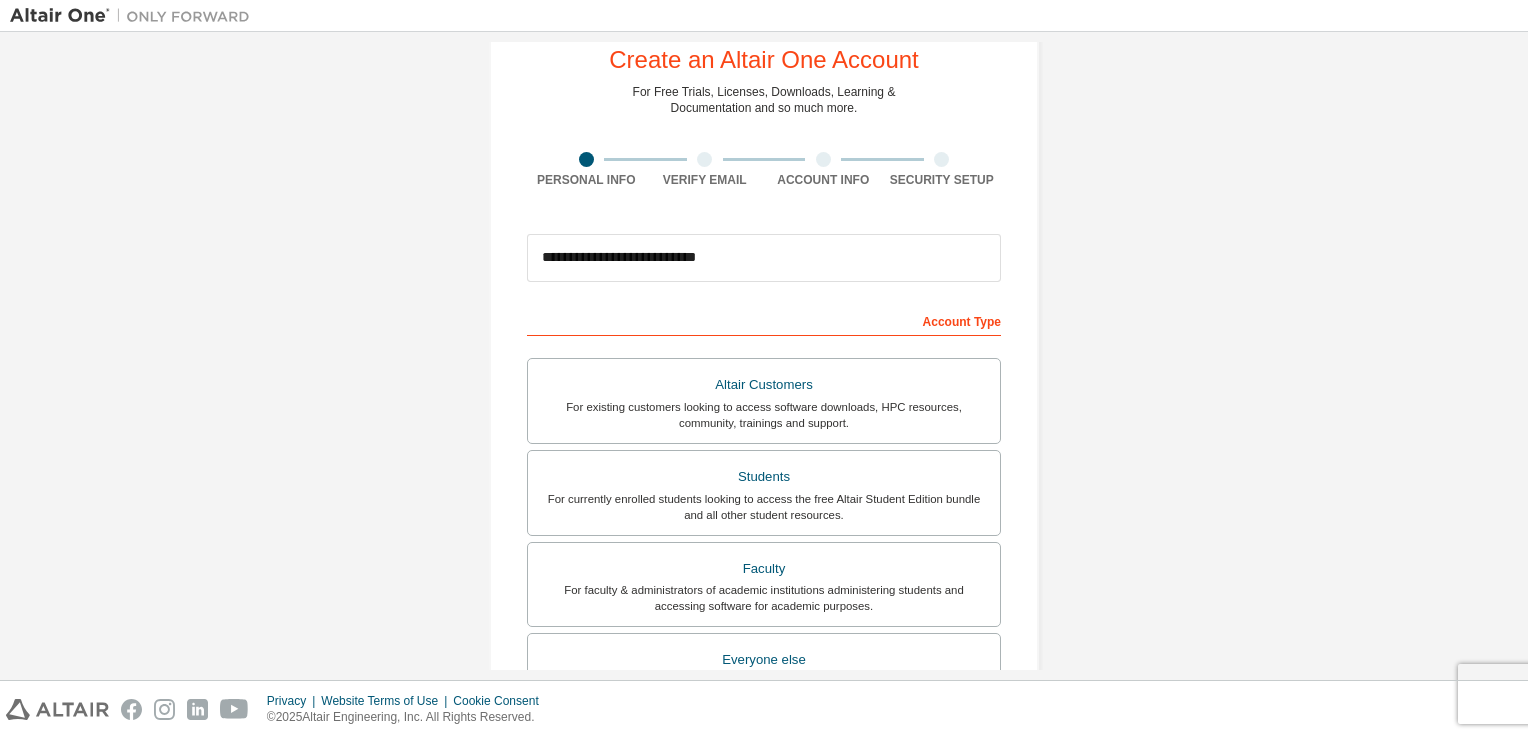 scroll, scrollTop: 0, scrollLeft: 0, axis: both 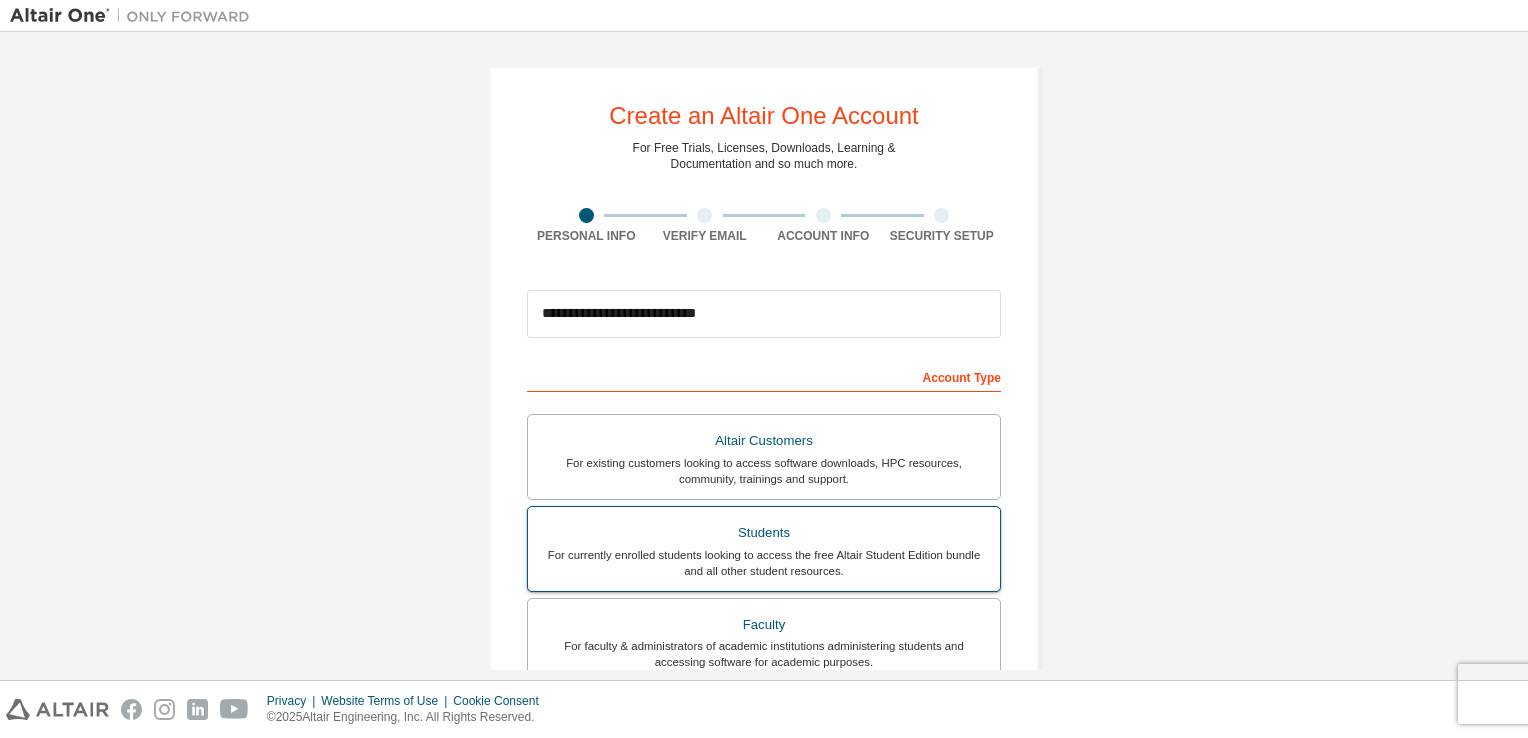 type 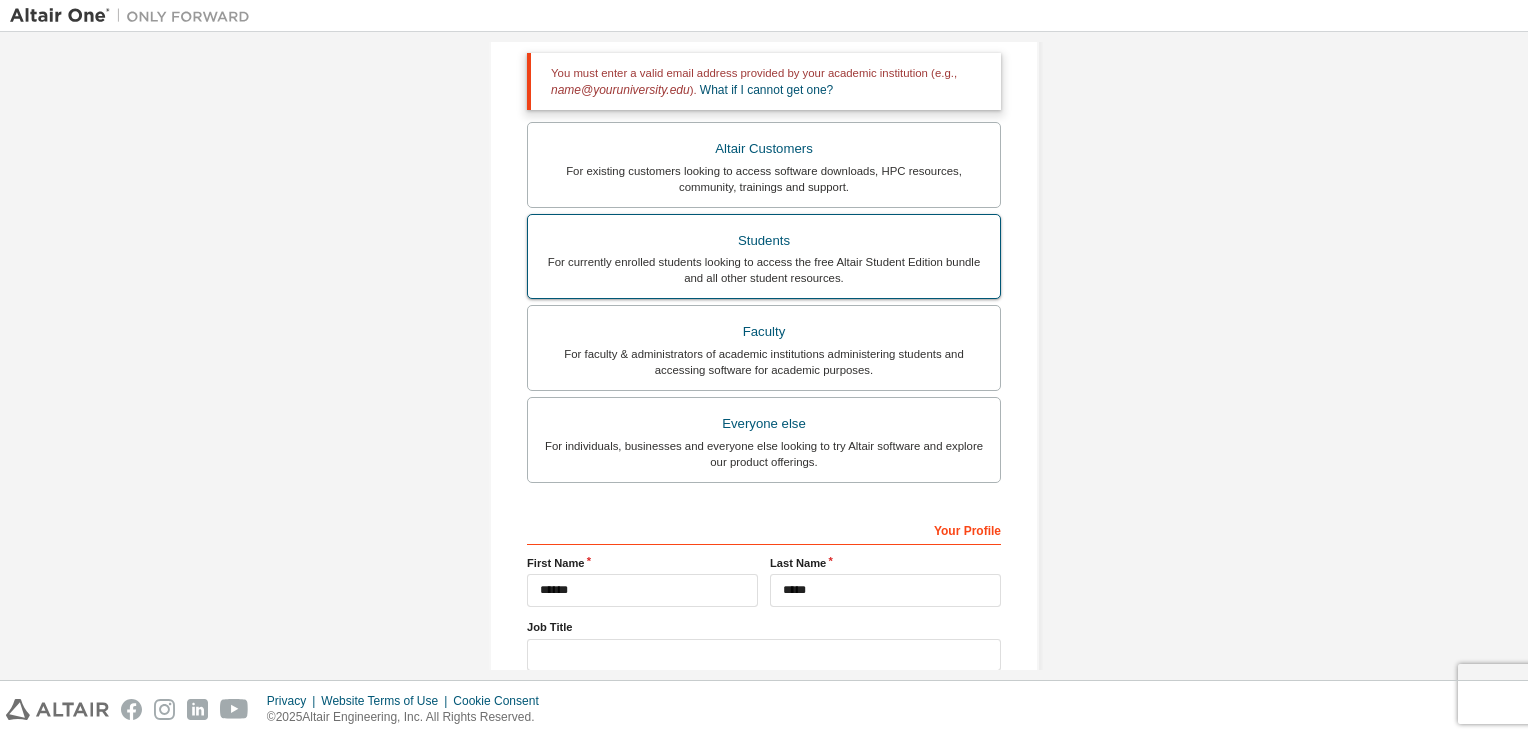 scroll, scrollTop: 362, scrollLeft: 0, axis: vertical 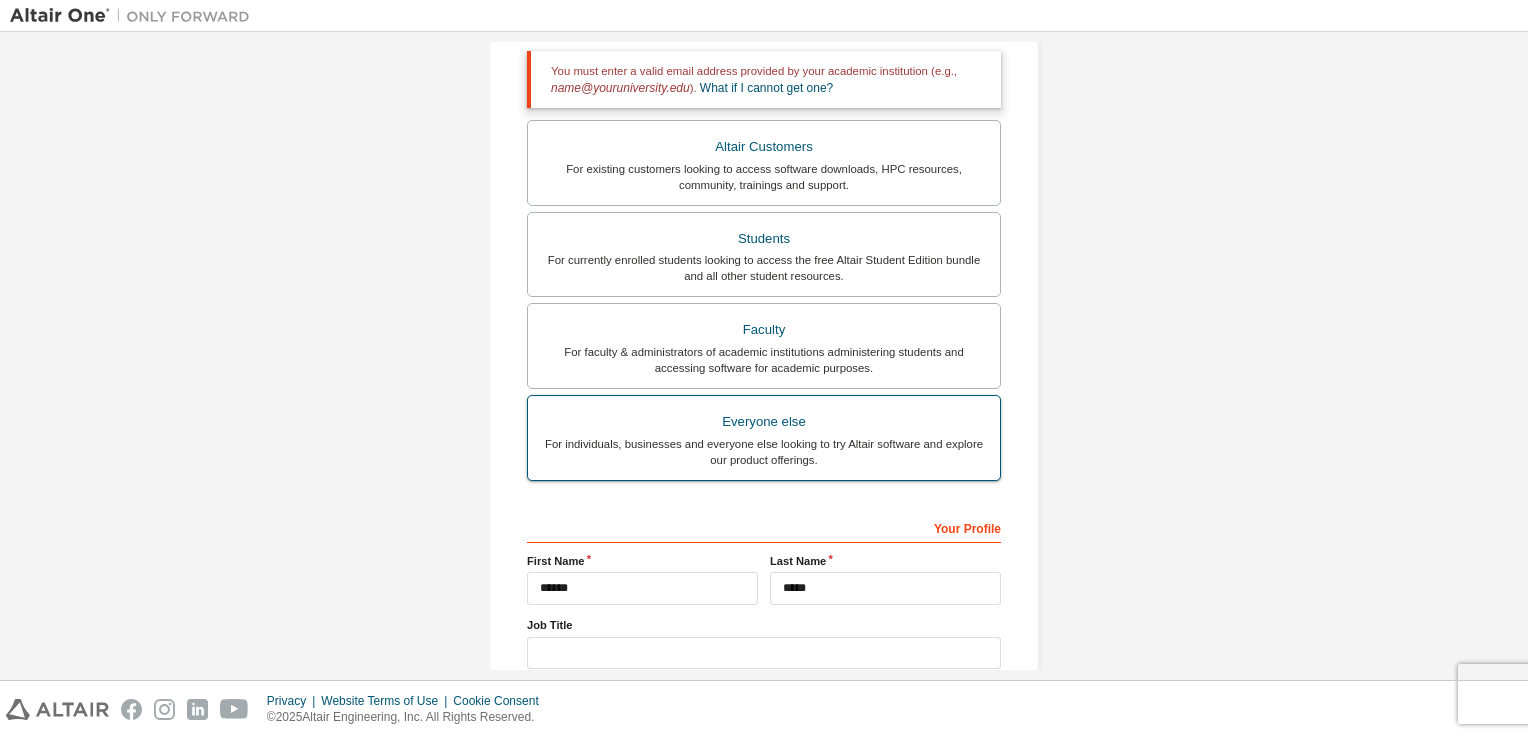 click on "For individuals, businesses and everyone else looking to try Altair software and explore our product offerings." at bounding box center (764, 452) 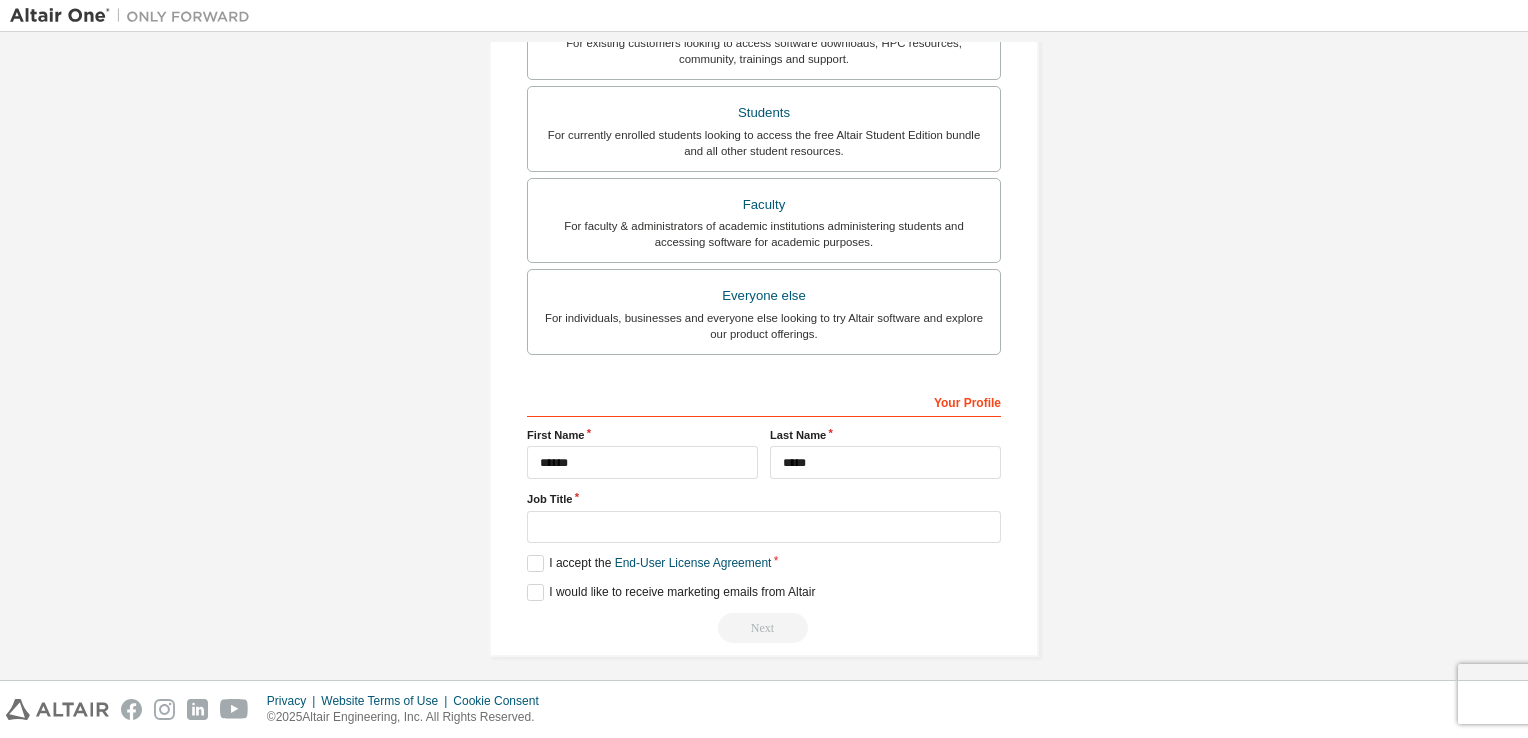 scroll, scrollTop: 0, scrollLeft: 0, axis: both 